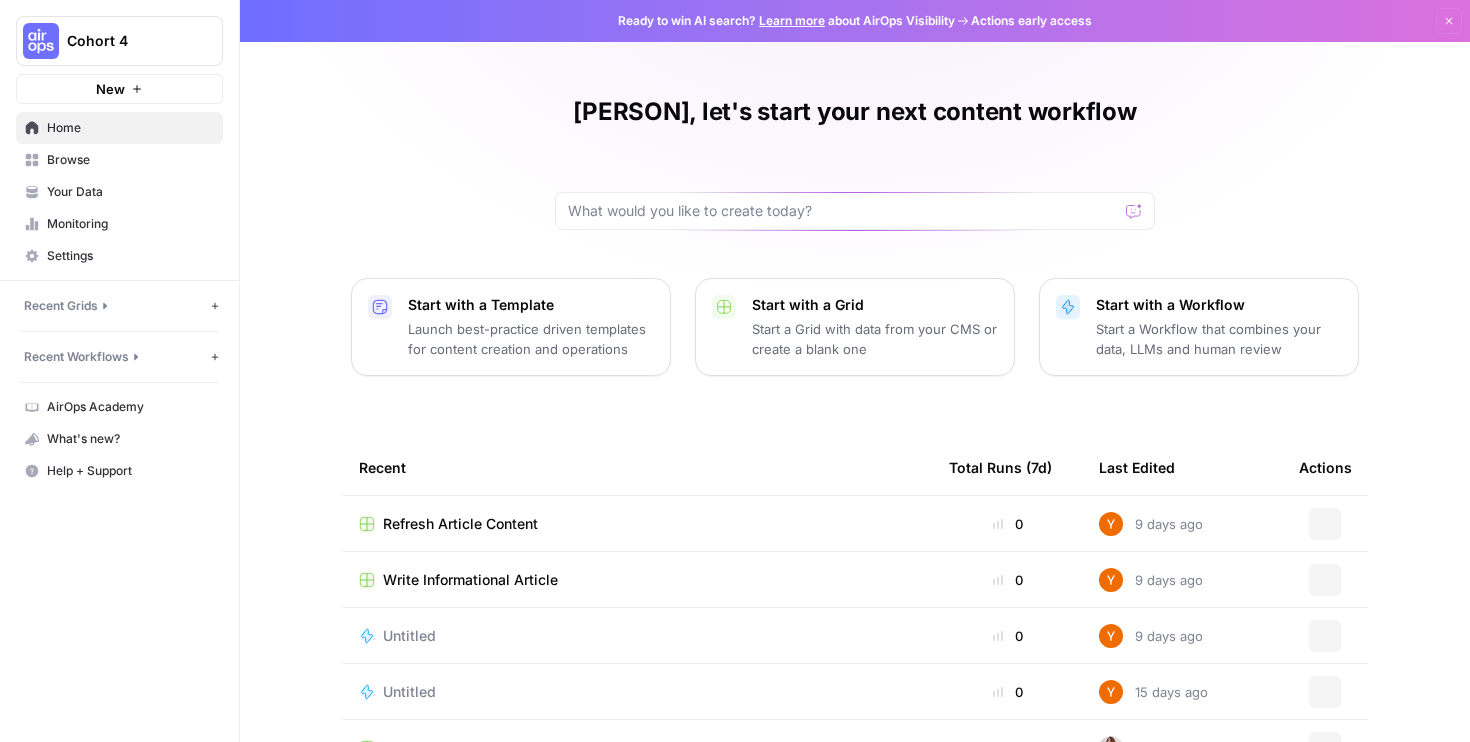 scroll, scrollTop: 0, scrollLeft: 0, axis: both 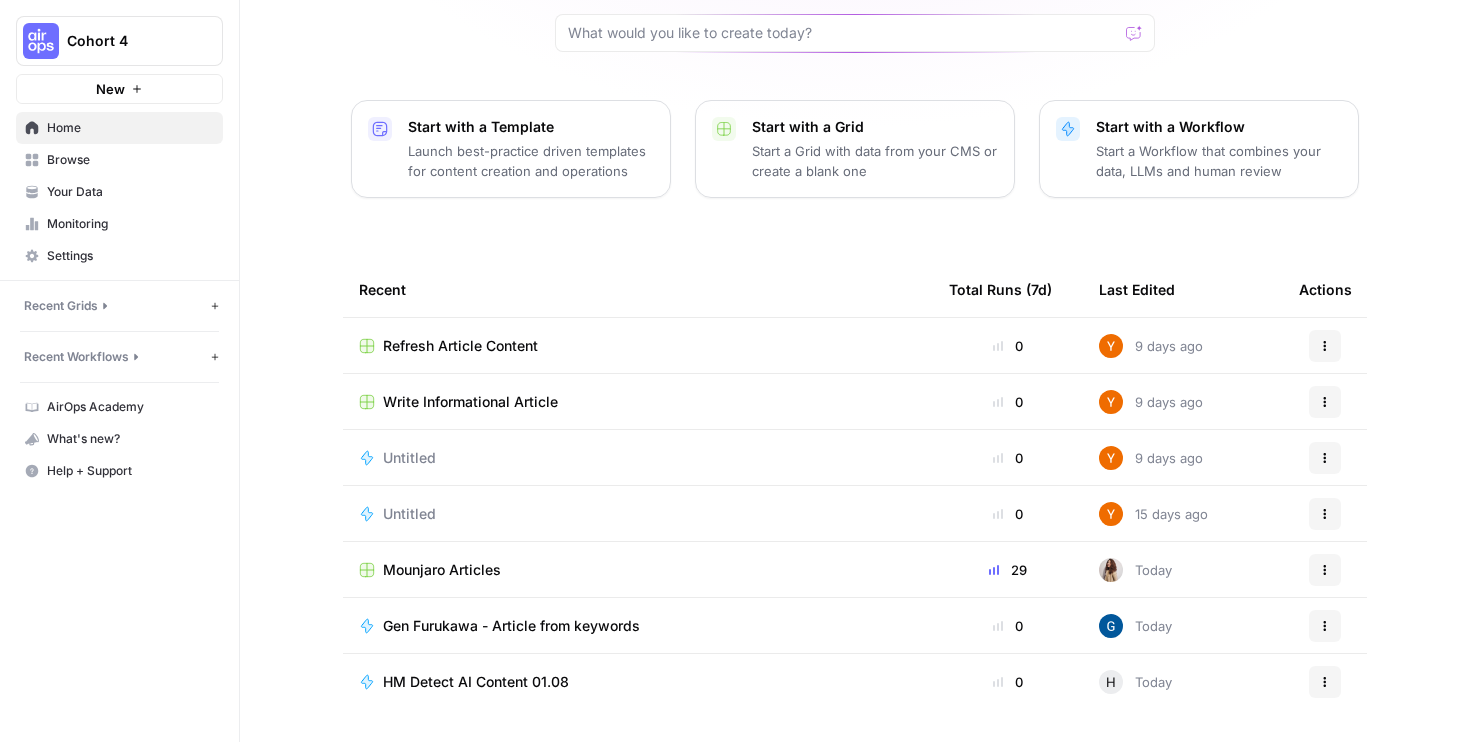 click on "Mounjaro Articles" at bounding box center [442, 570] 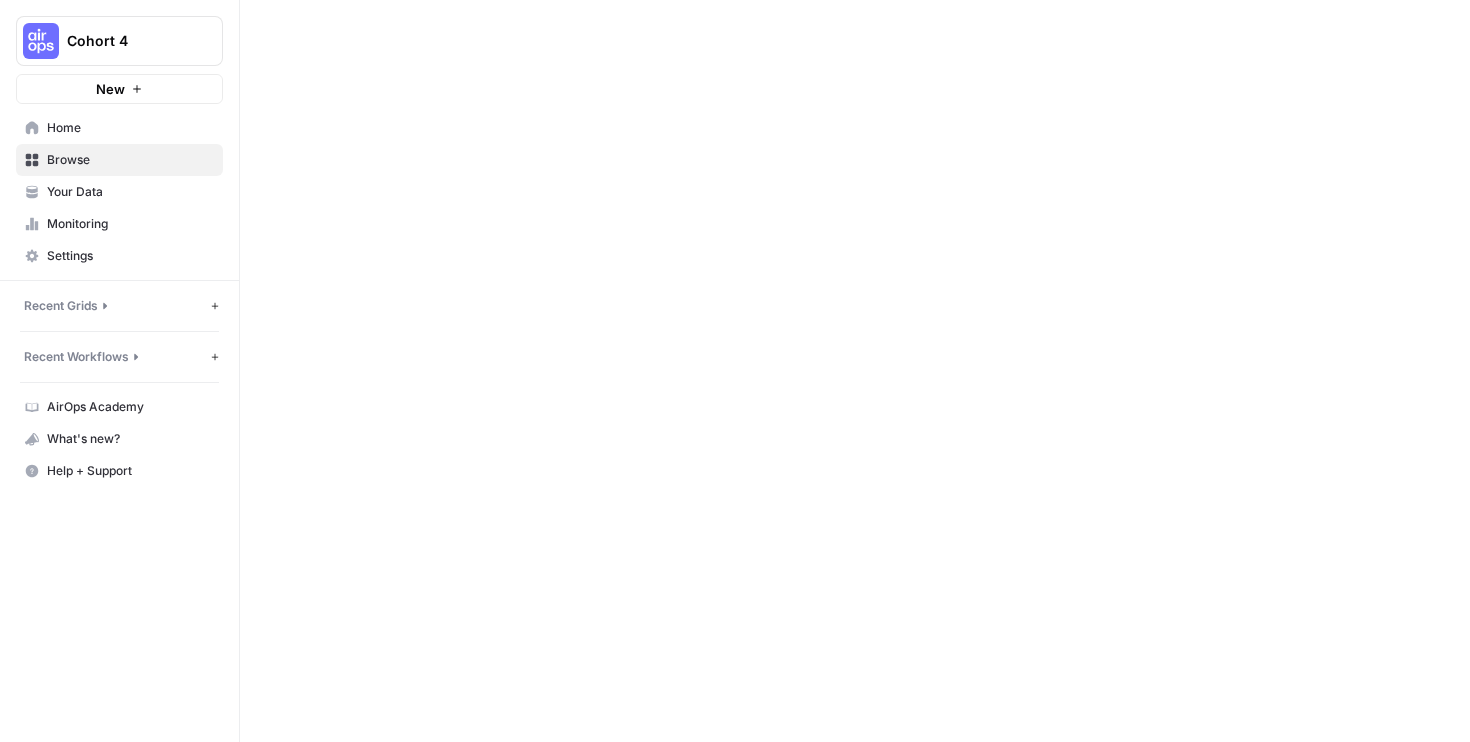 scroll, scrollTop: 0, scrollLeft: 0, axis: both 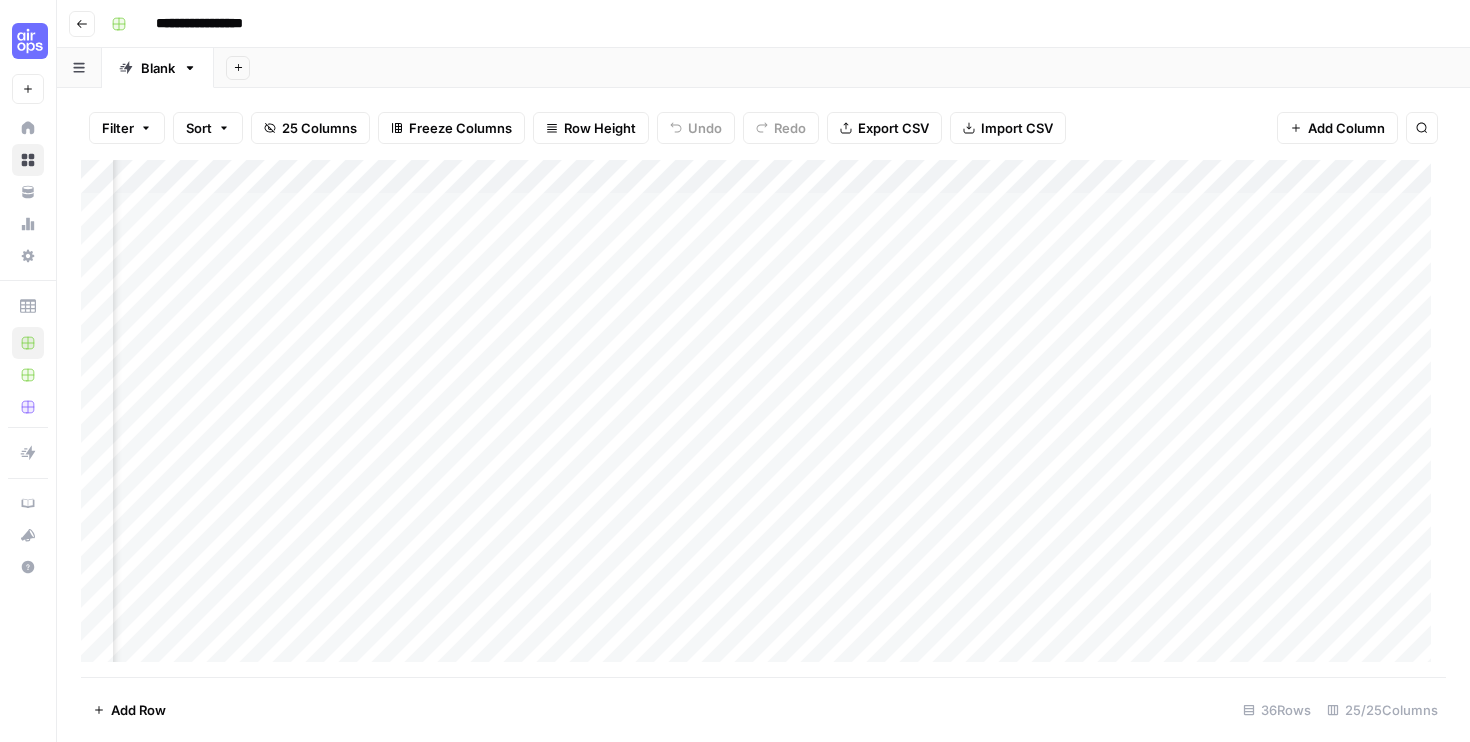 click on "Add Column" at bounding box center (763, 418) 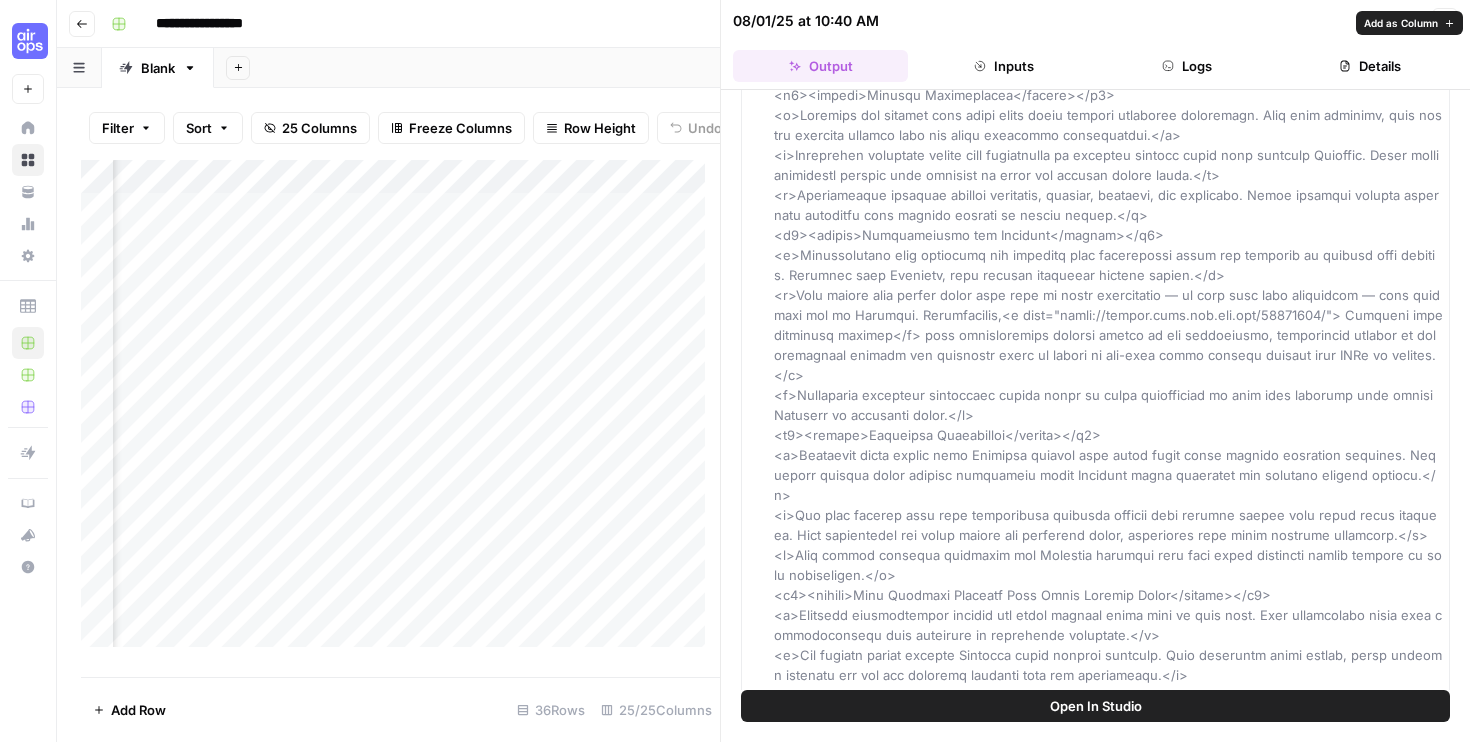 scroll, scrollTop: 1398, scrollLeft: 0, axis: vertical 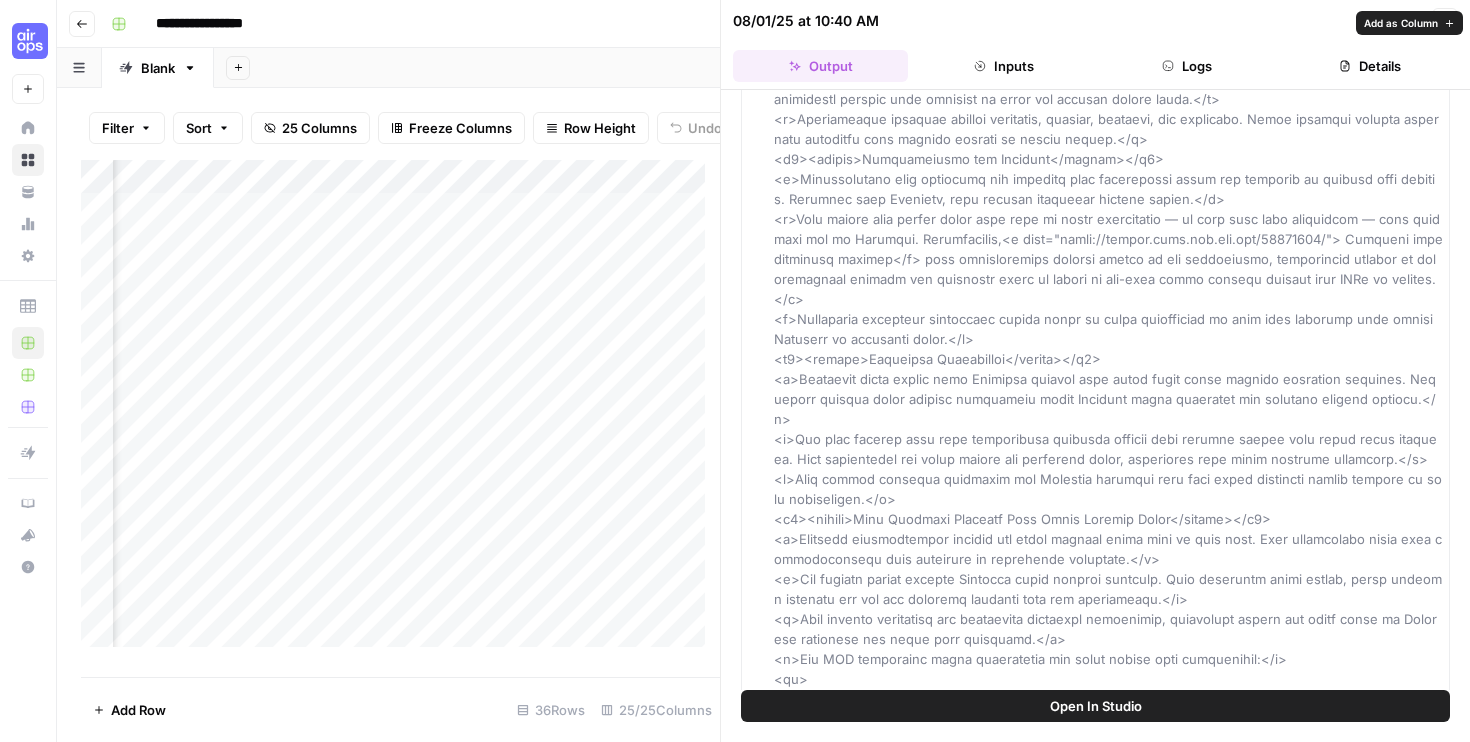 click on "Open In Studio" at bounding box center (1095, 706) 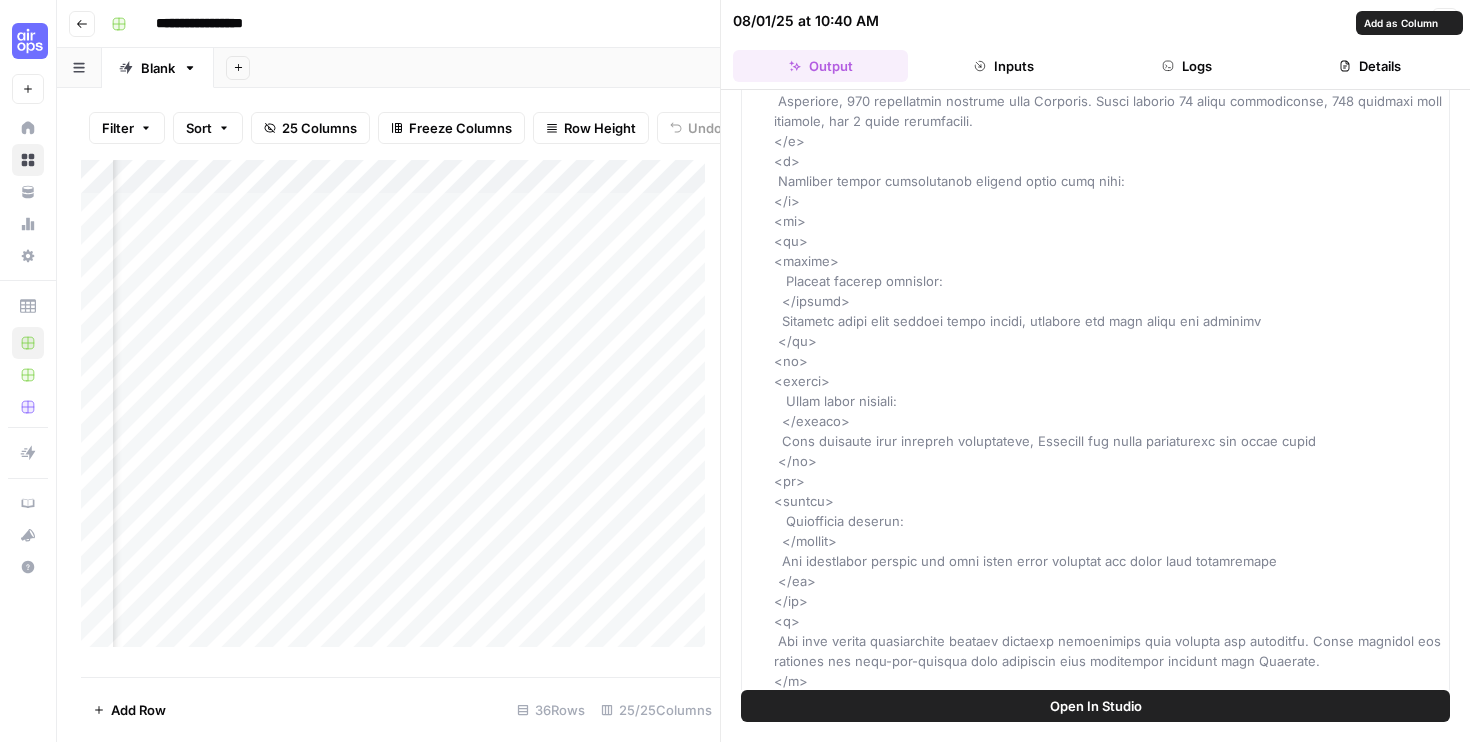 scroll, scrollTop: 7098, scrollLeft: 0, axis: vertical 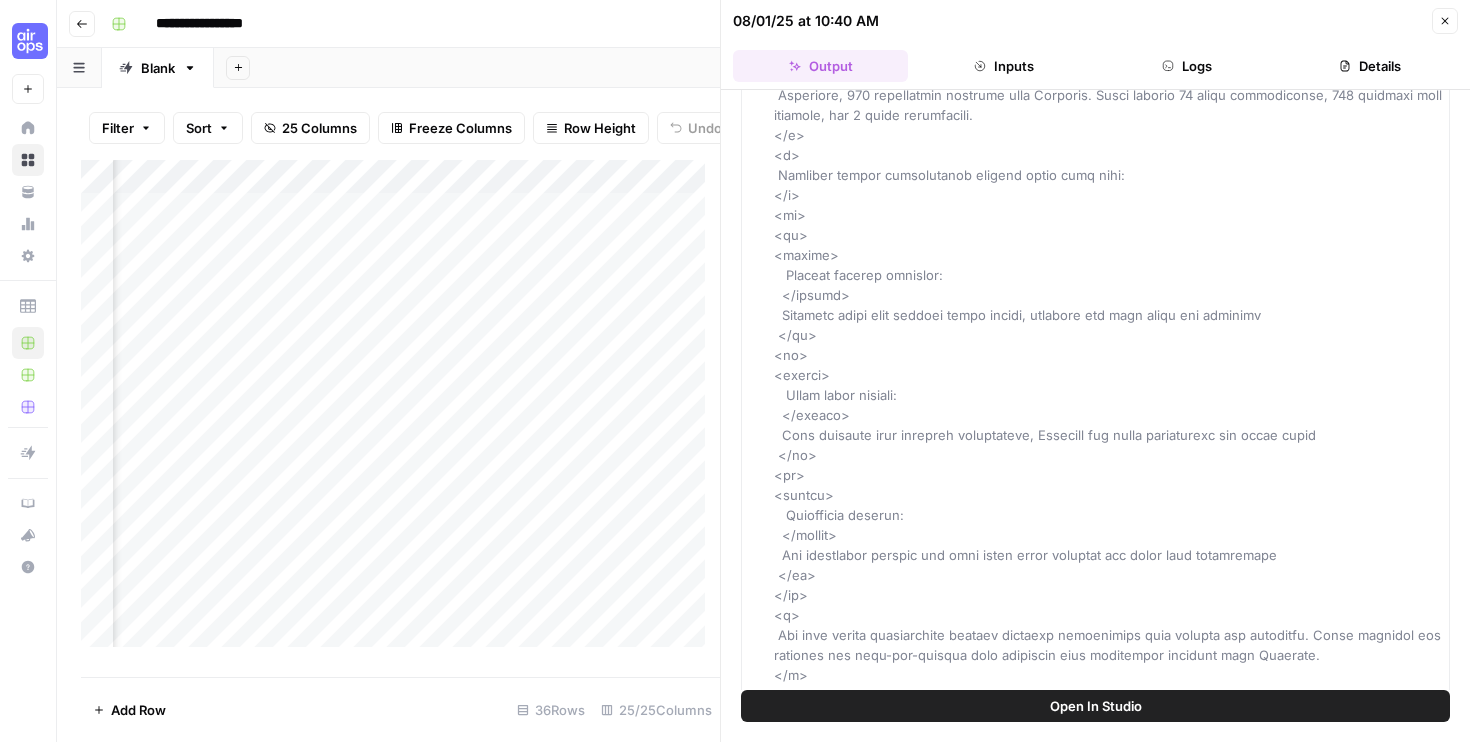 click on "Add Sheet" at bounding box center [842, 68] 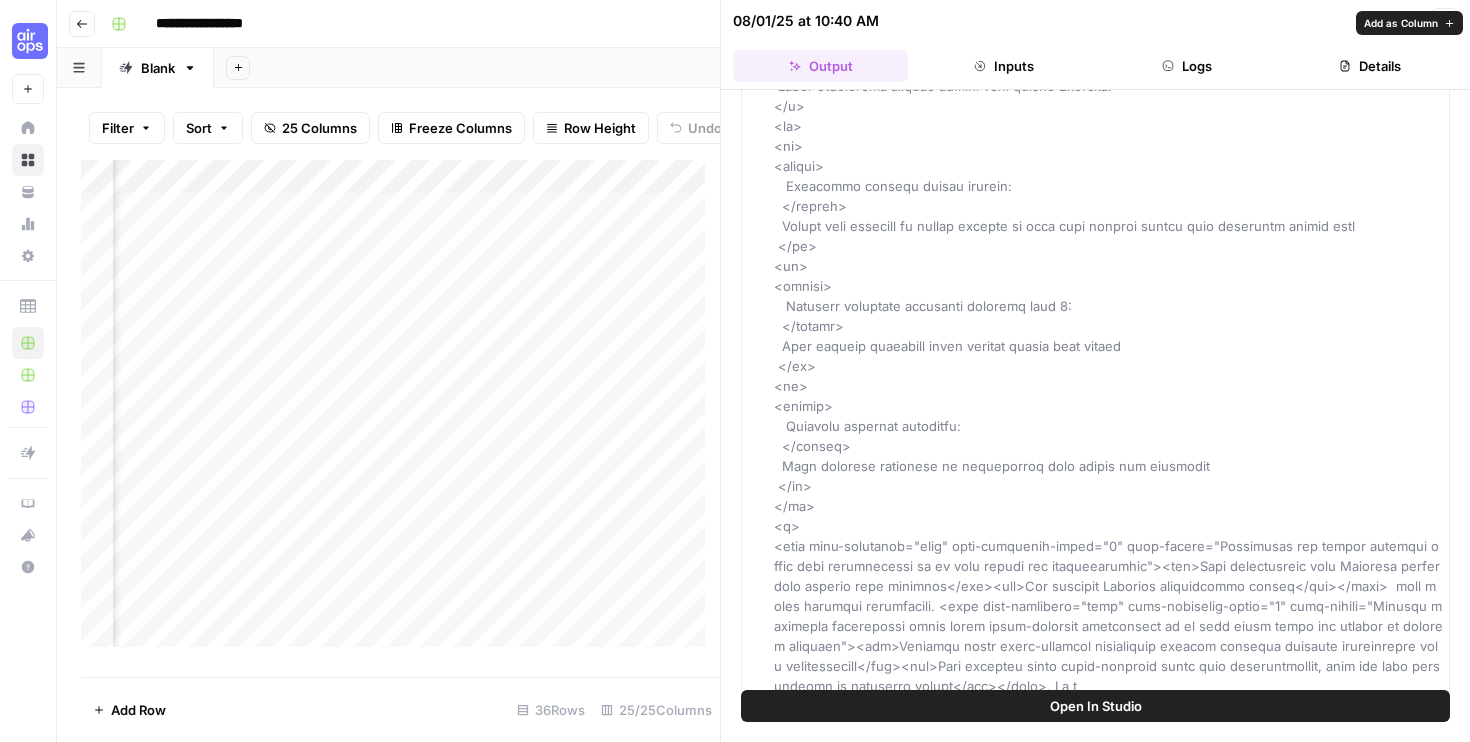 scroll, scrollTop: 8203, scrollLeft: 0, axis: vertical 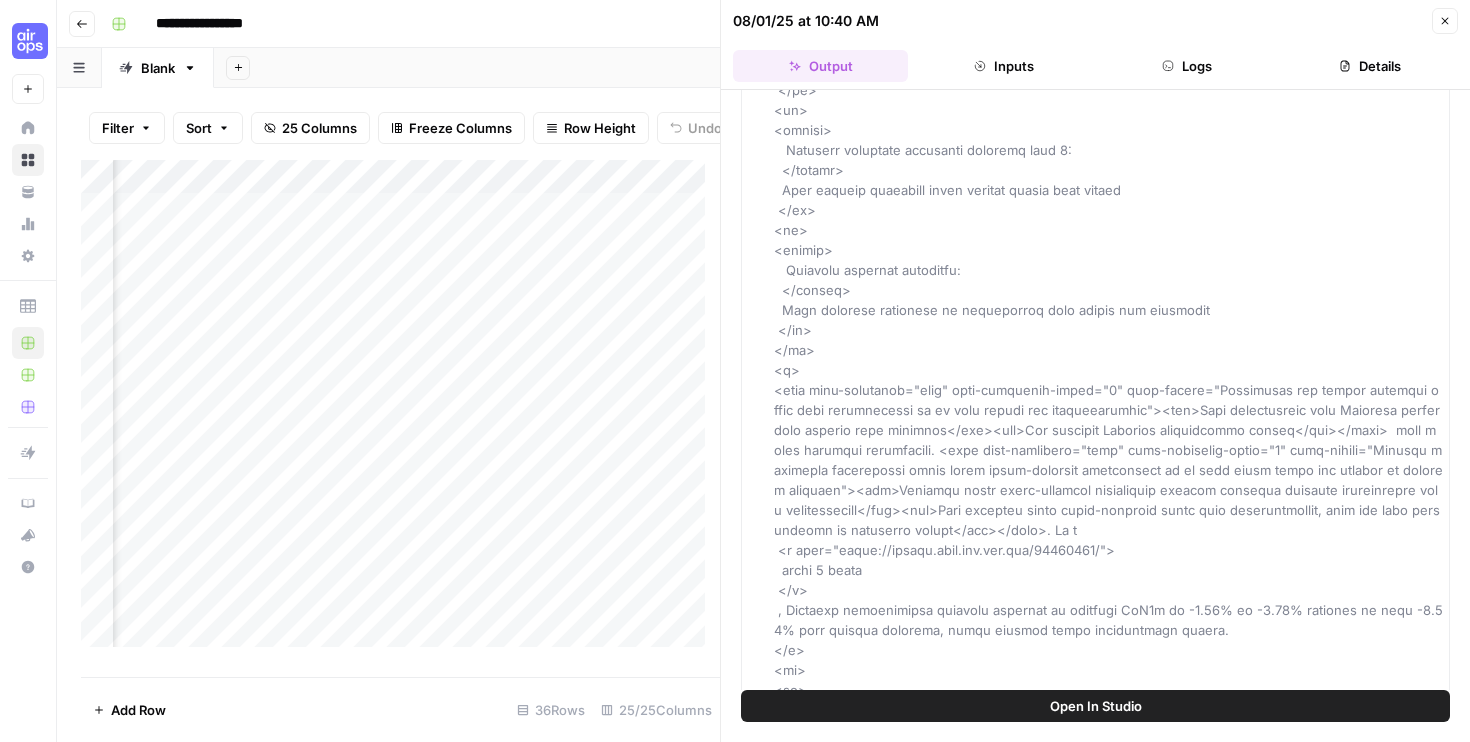 click 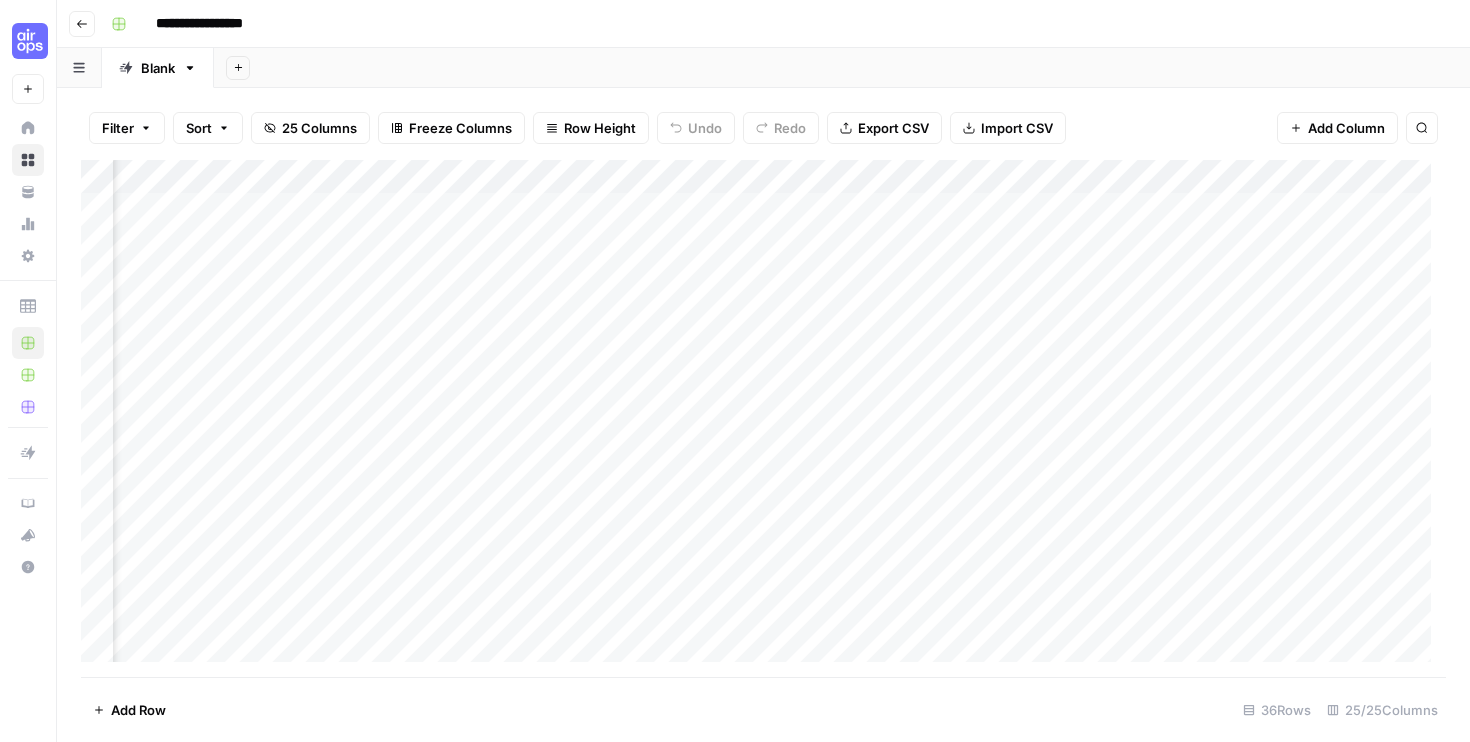 scroll, scrollTop: 0, scrollLeft: 816, axis: horizontal 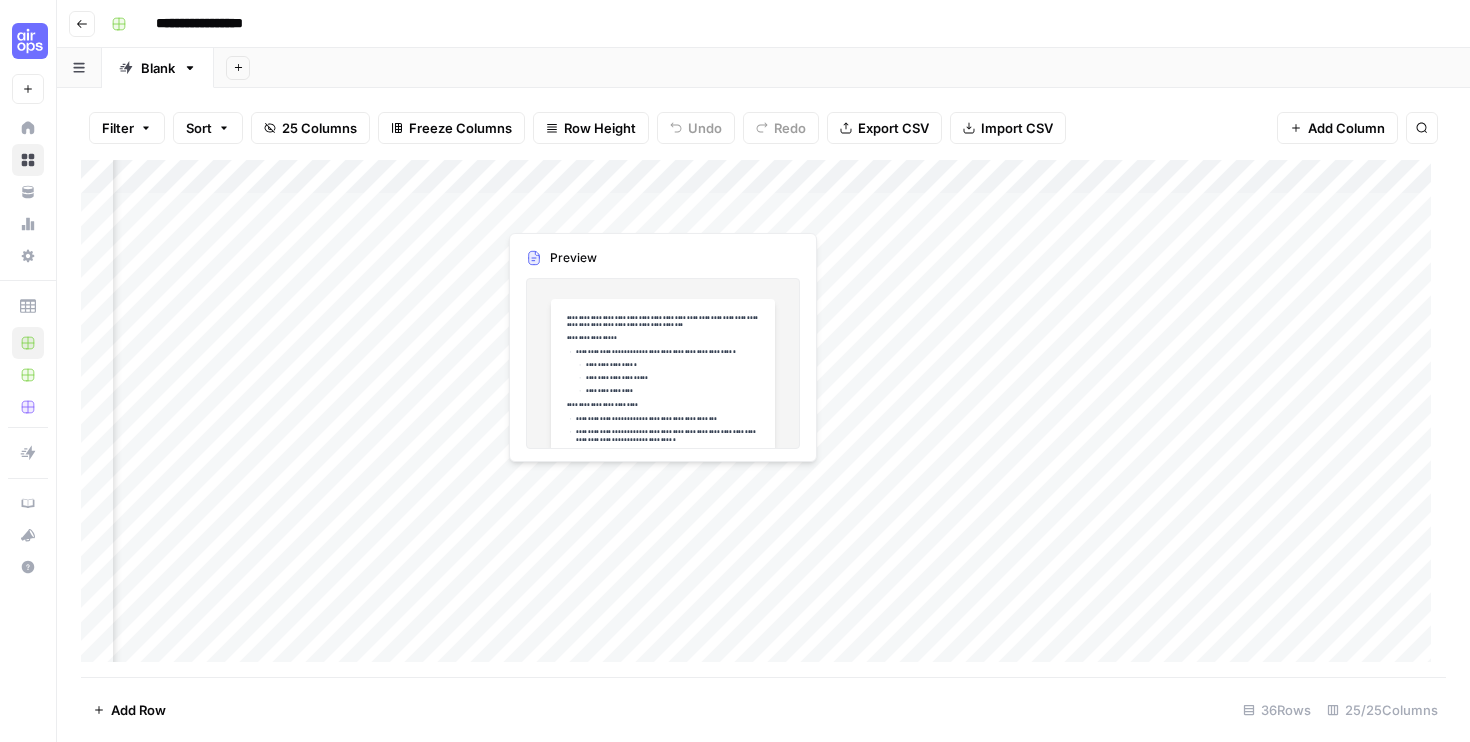 click on "Add Column" at bounding box center (763, 418) 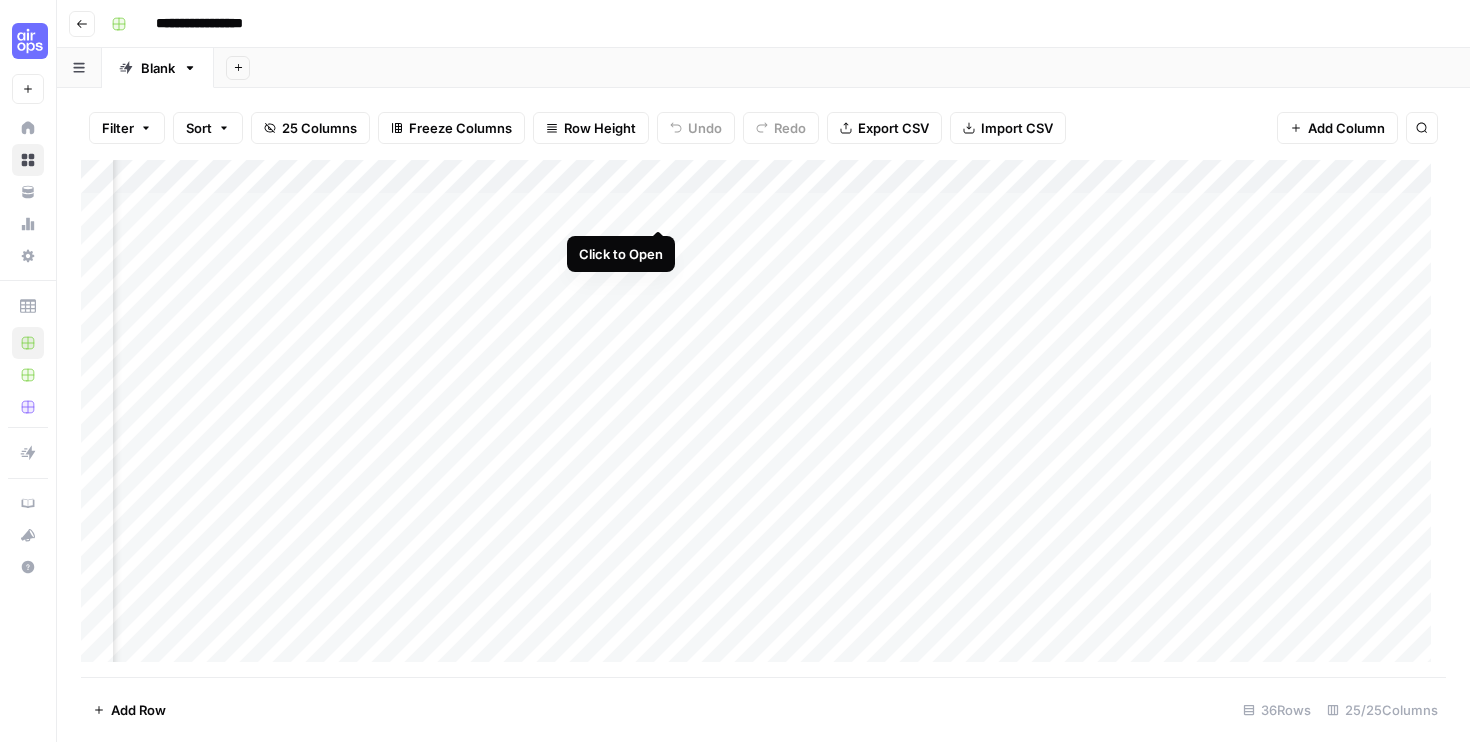 click on "Add Column" at bounding box center [763, 418] 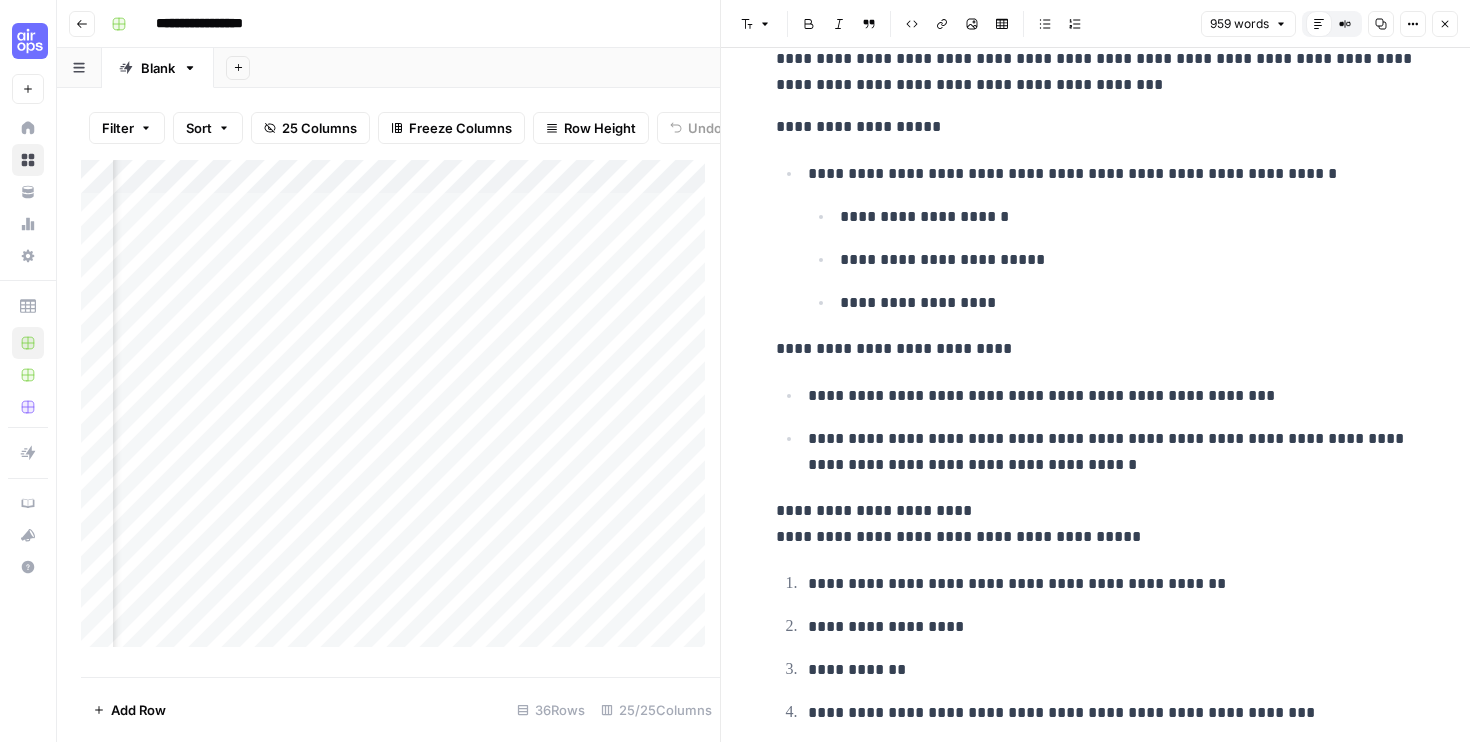 scroll, scrollTop: 0, scrollLeft: 0, axis: both 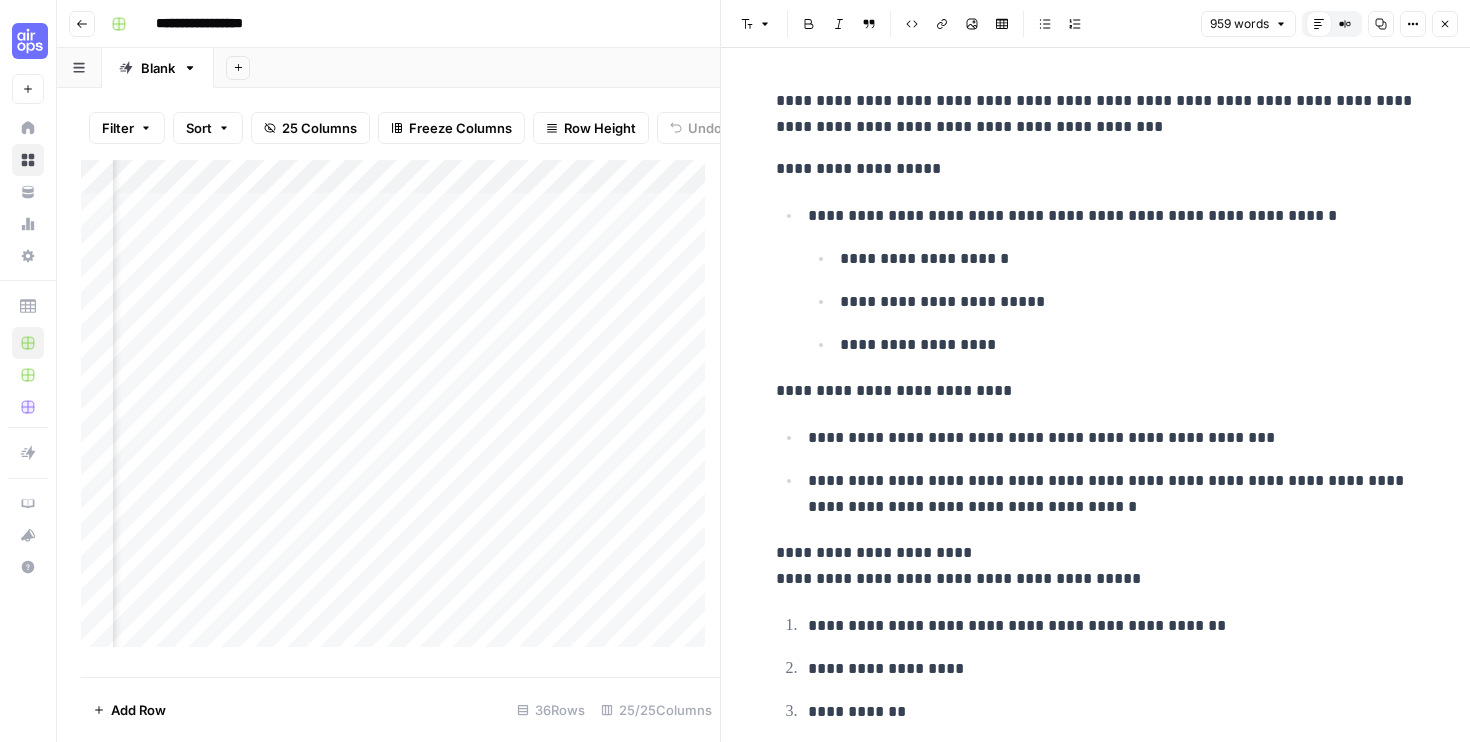click on "Close" at bounding box center [1445, 24] 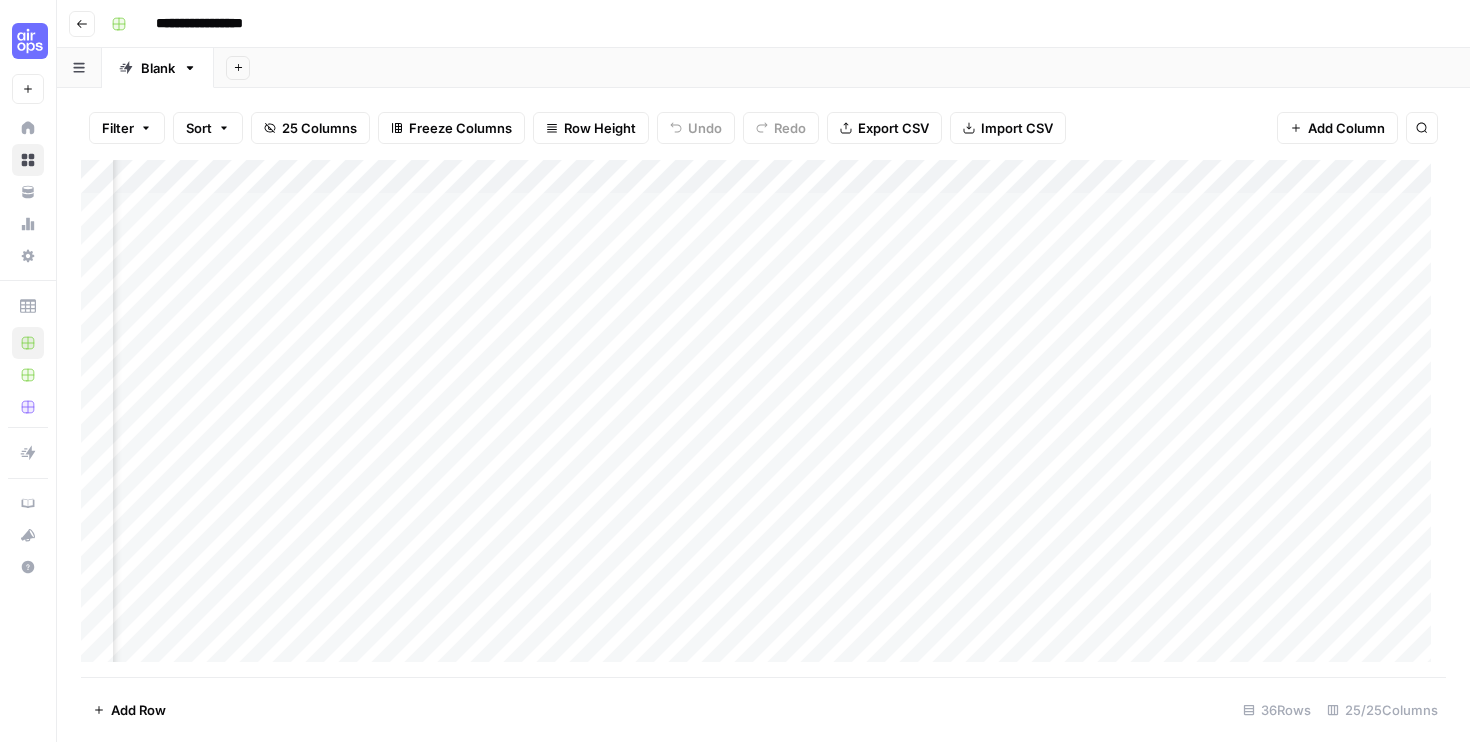 scroll, scrollTop: 0, scrollLeft: 1793, axis: horizontal 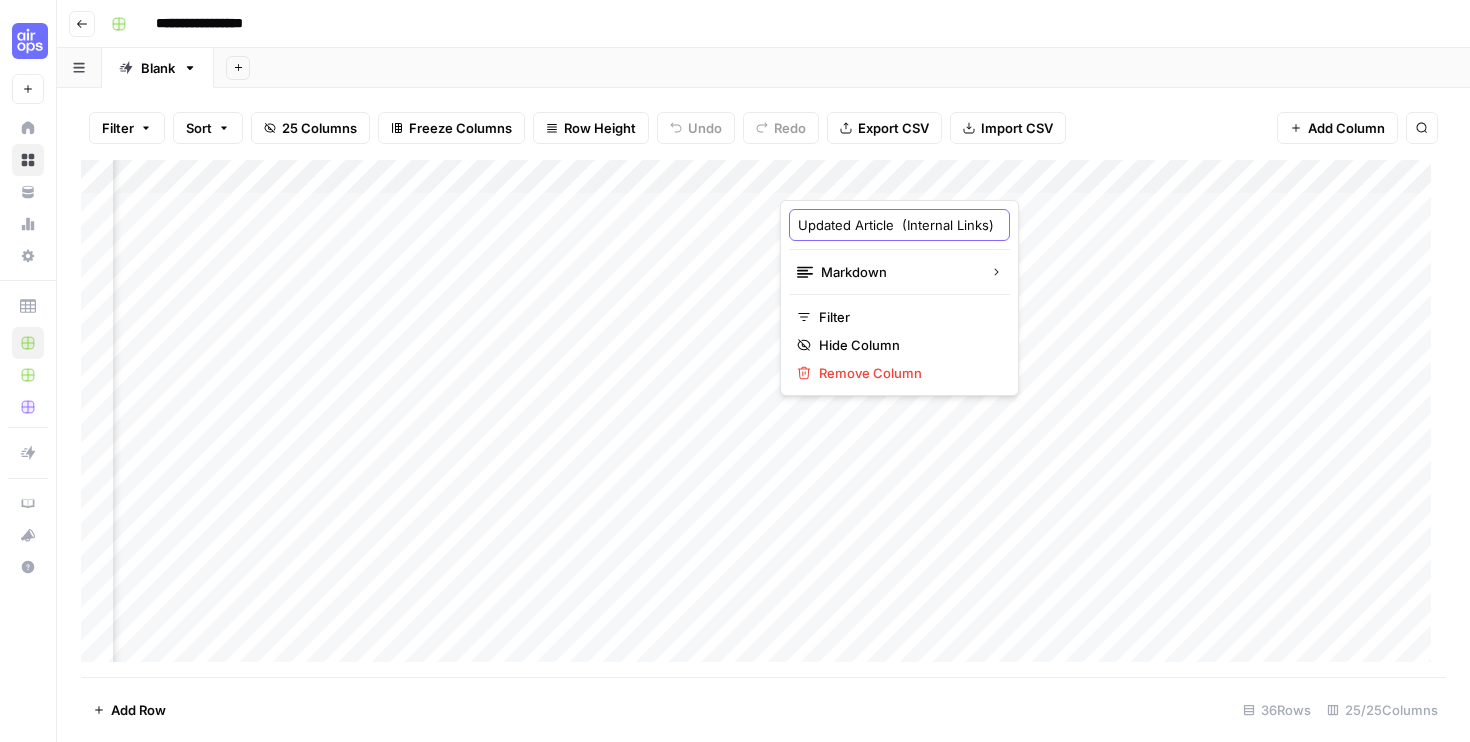 click on "Updated Article  (Internal Links)" at bounding box center (899, 225) 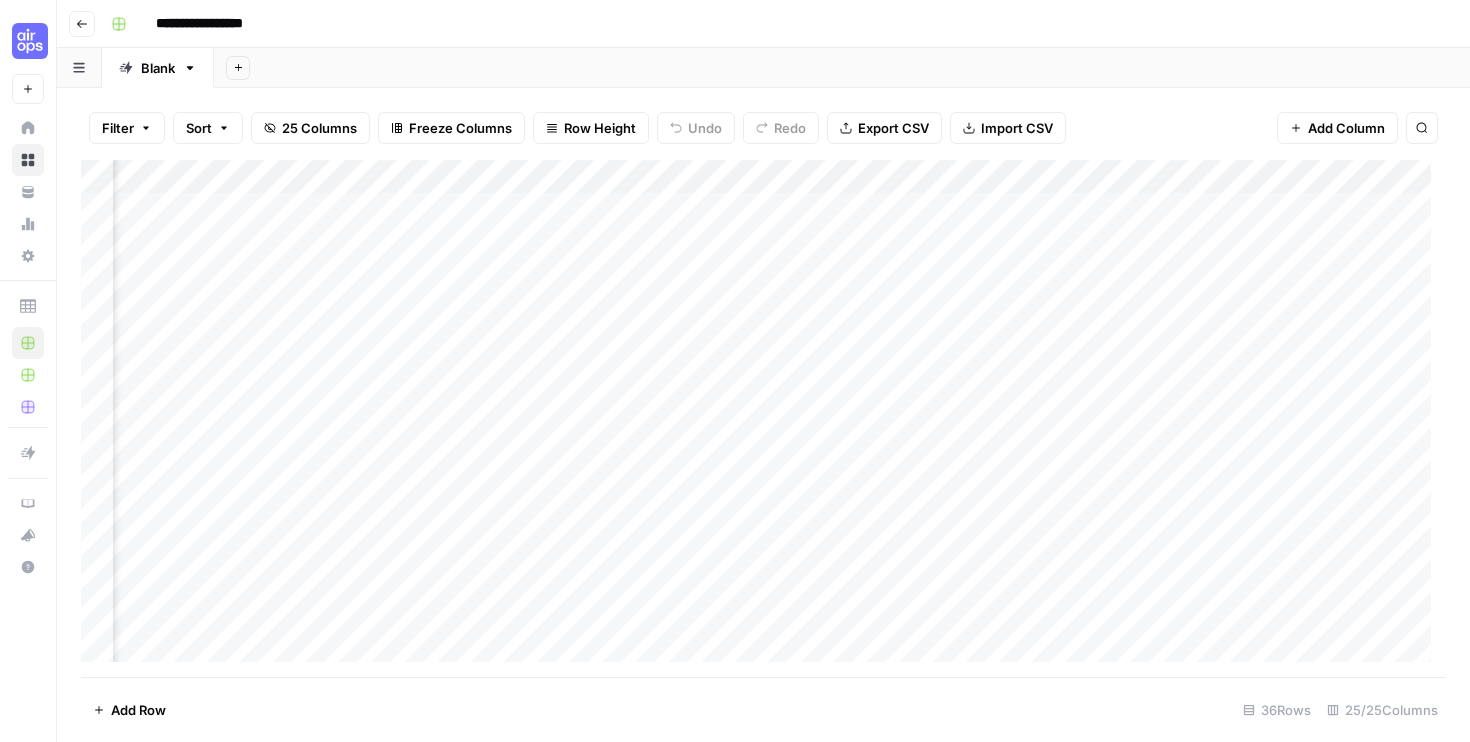 click on "Add Column" at bounding box center [763, 418] 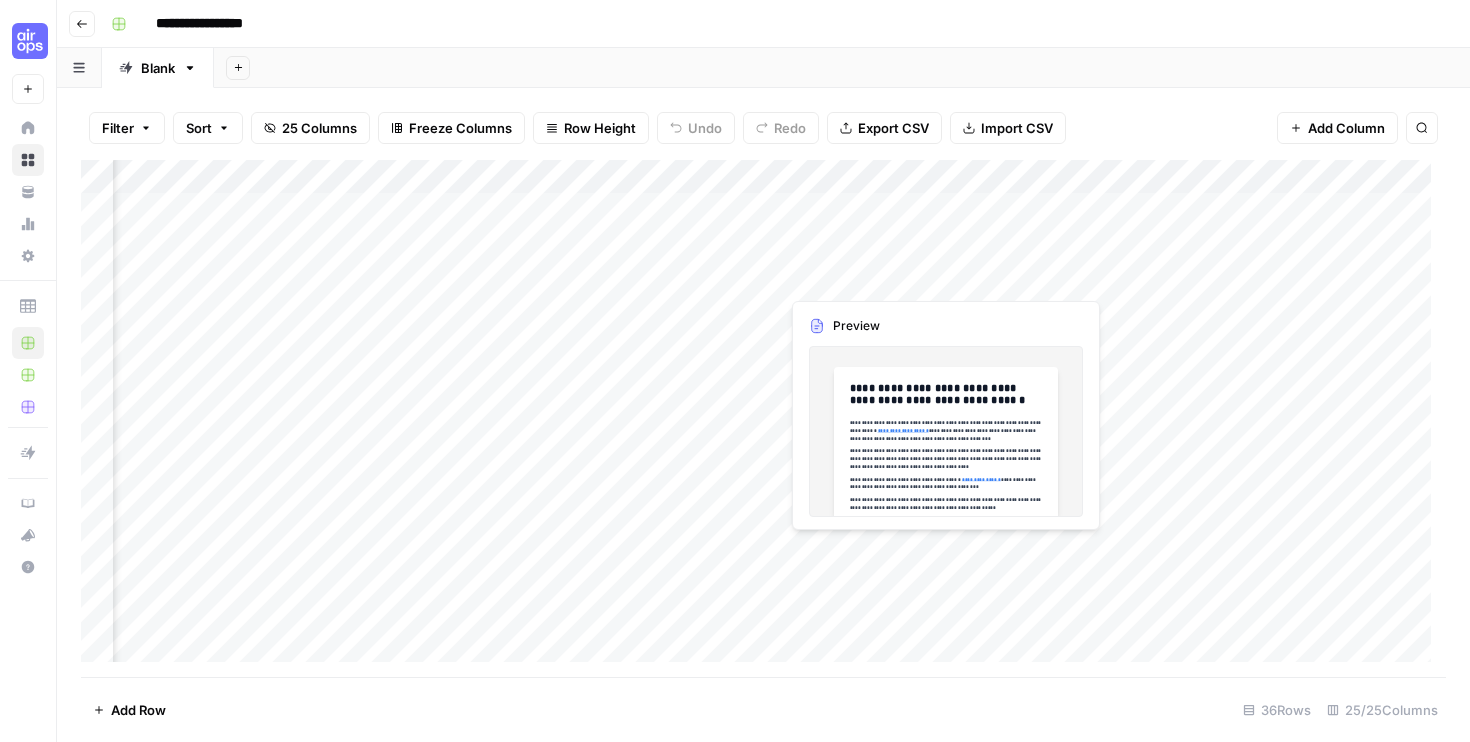 click on "Add Column" at bounding box center (763, 418) 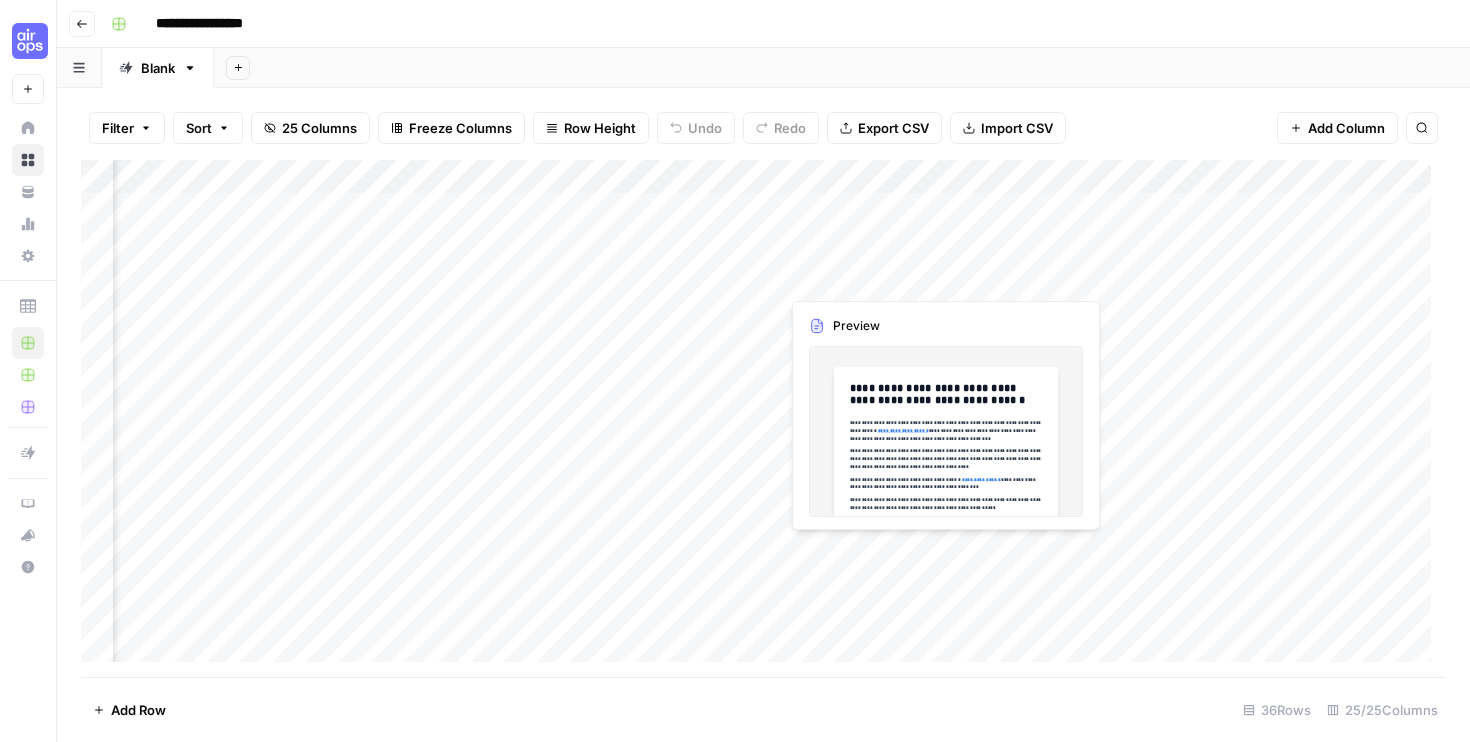 click on "Add Column" at bounding box center (763, 418) 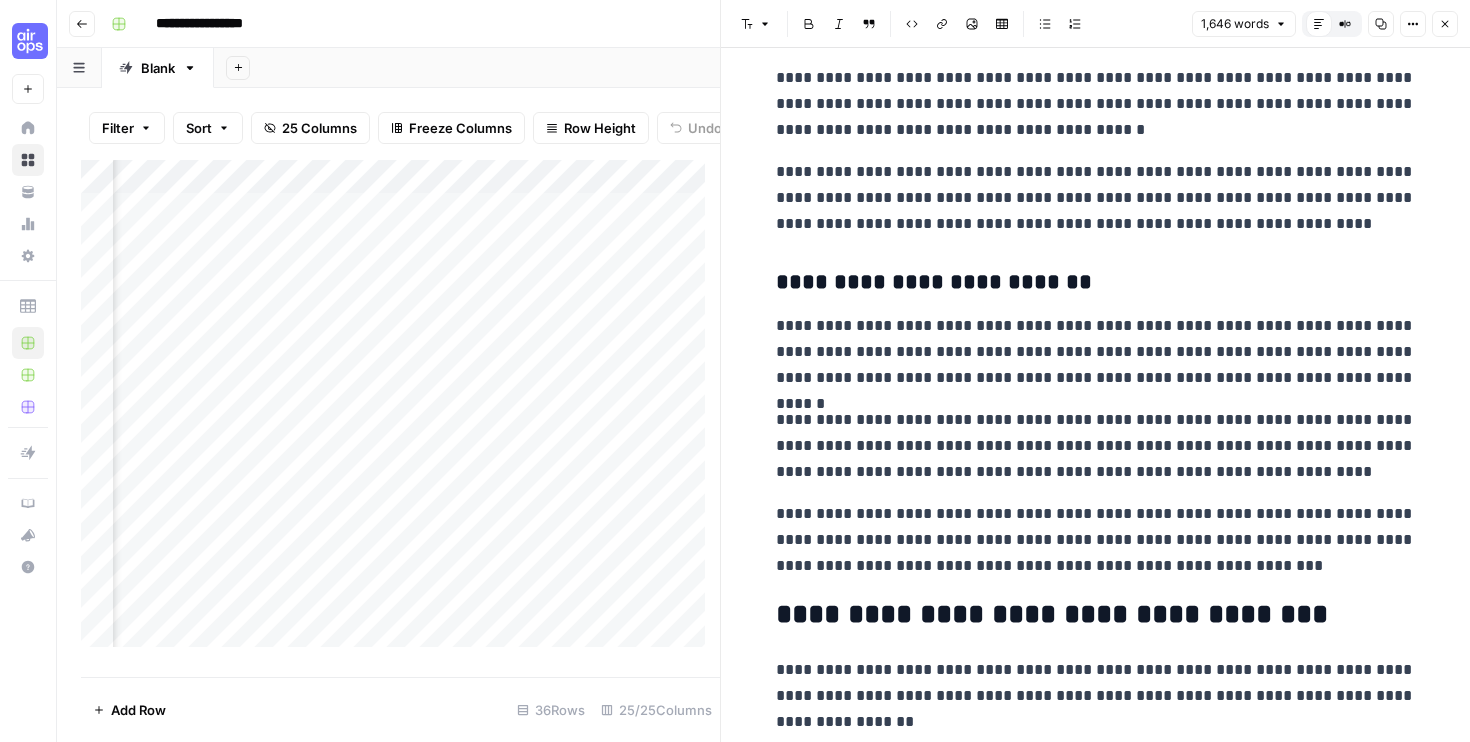 scroll, scrollTop: 3894, scrollLeft: 0, axis: vertical 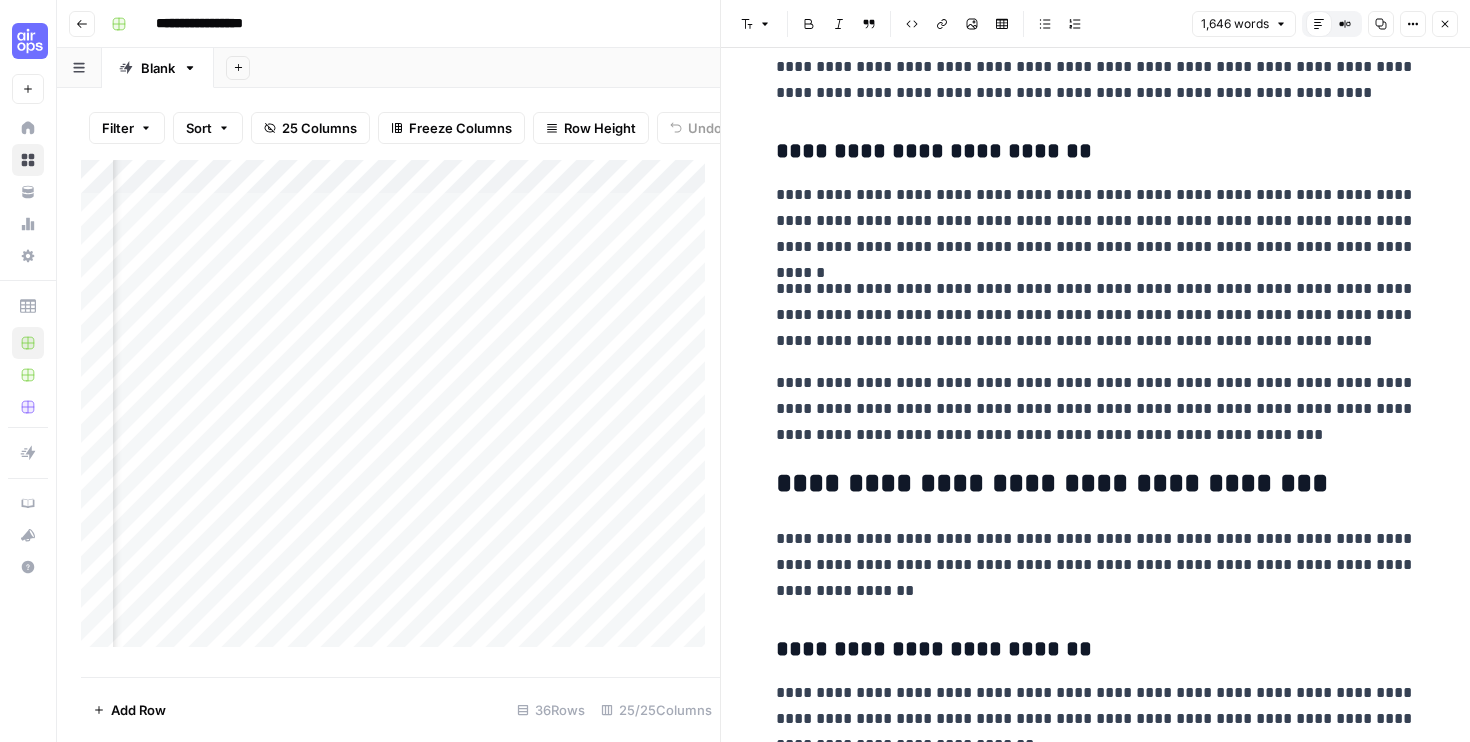 click on "Filter Sort 25 Columns Freeze Columns Row Height Undo Redo Export CSV Import CSV Add Column Search" at bounding box center [400, 128] 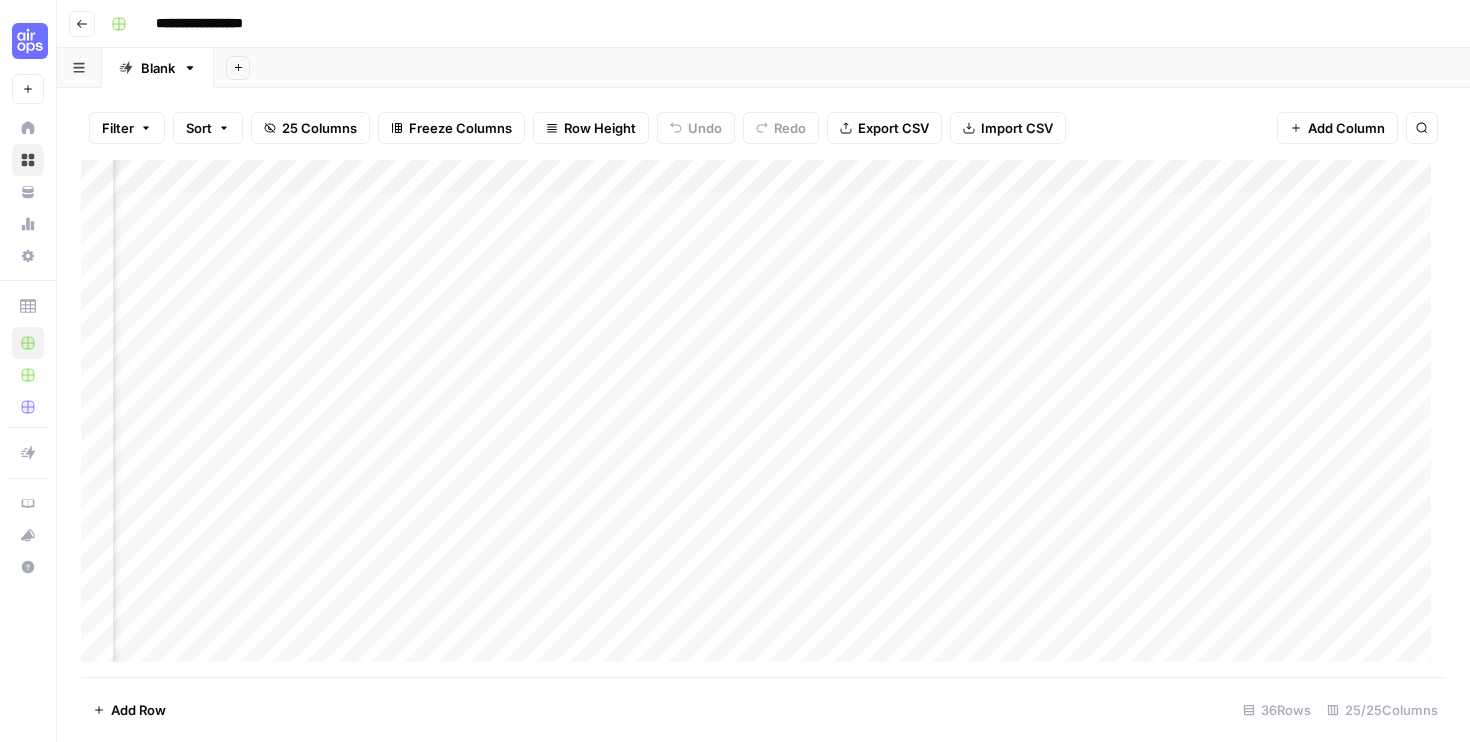 click on "Add Column" at bounding box center (763, 418) 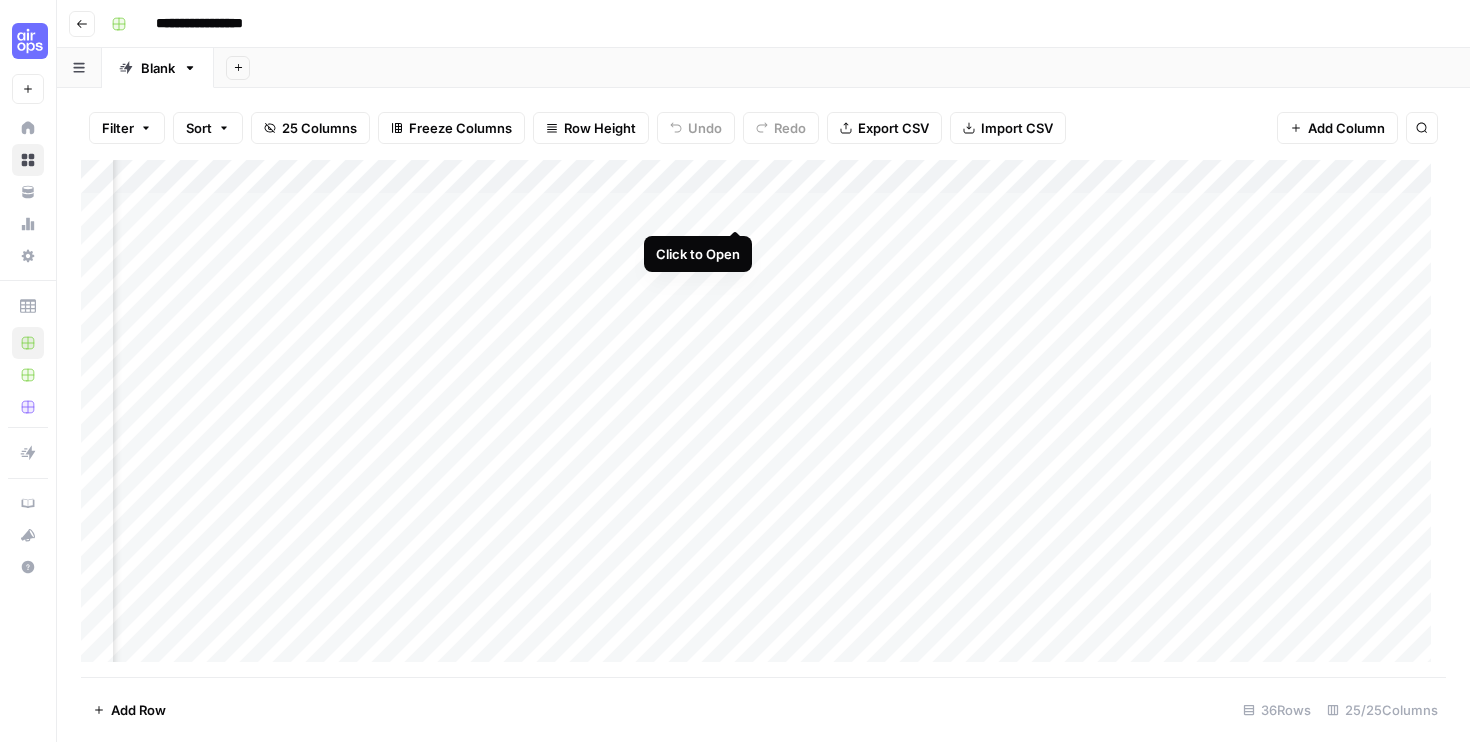 click on "Add Column" at bounding box center (763, 418) 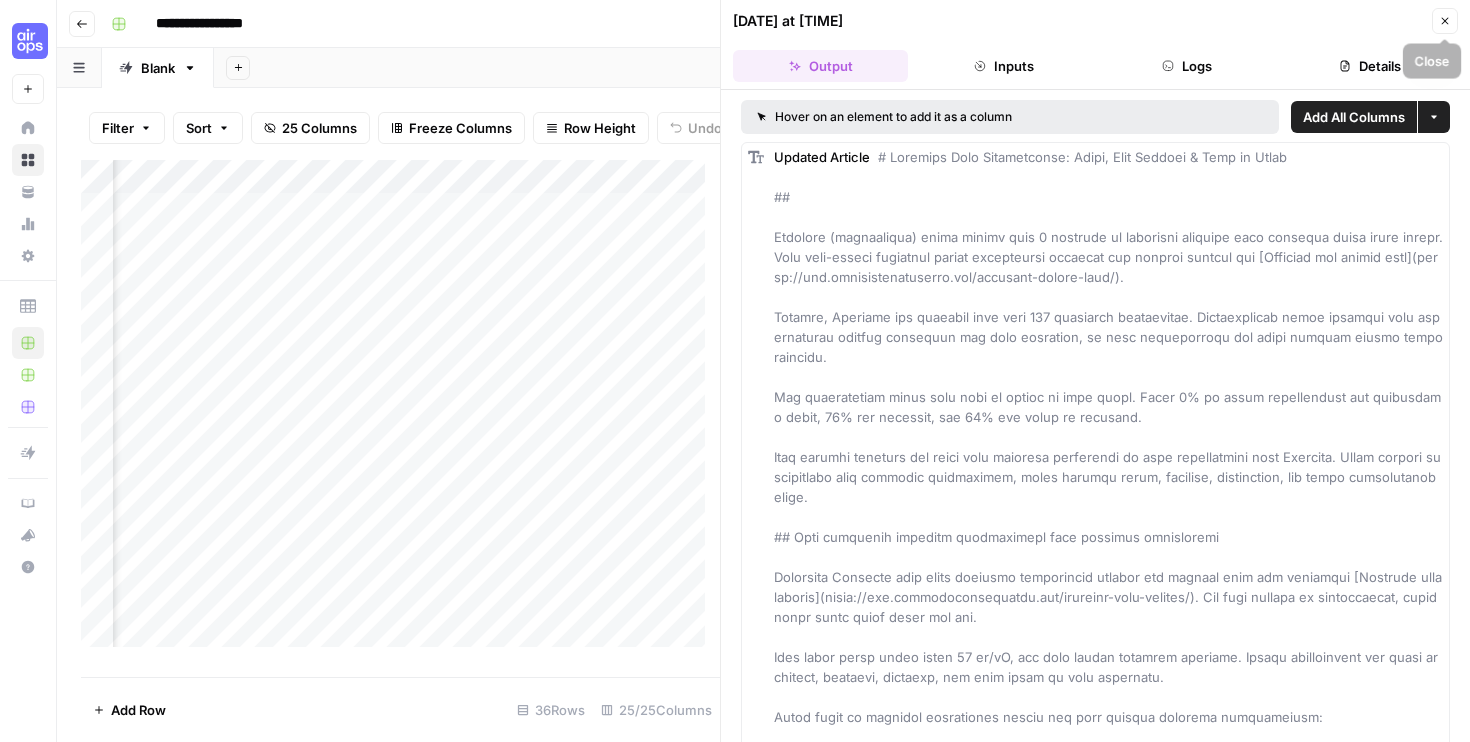 click 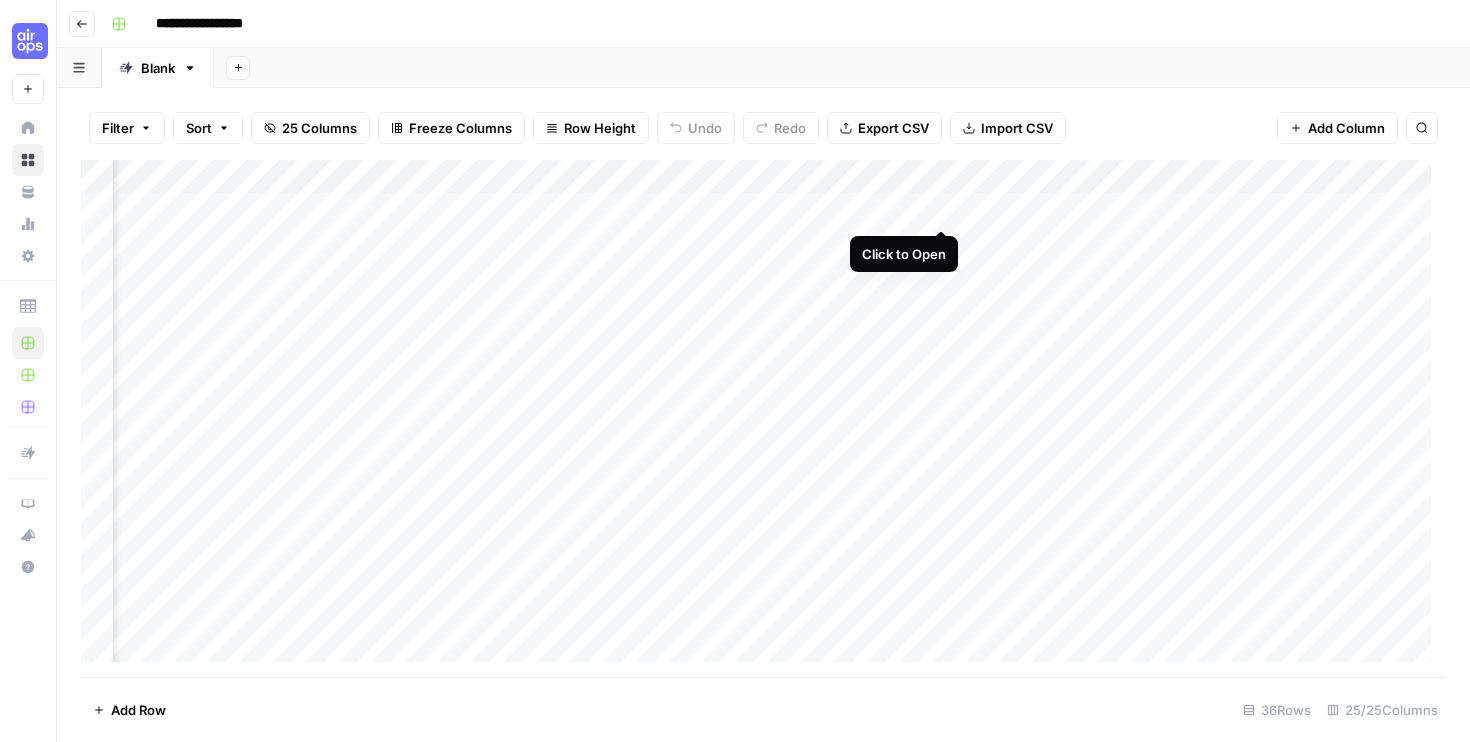 click on "Add Column" at bounding box center [763, 418] 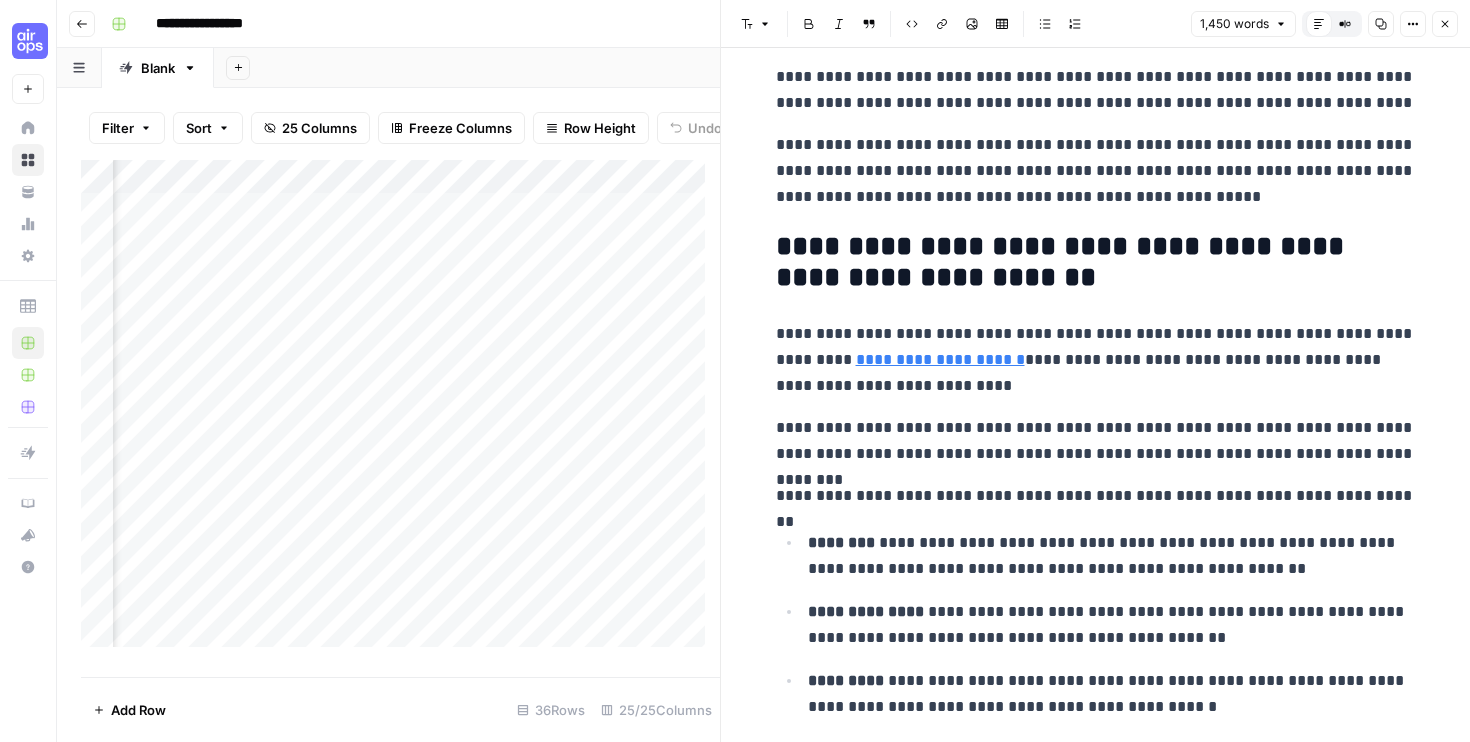 scroll, scrollTop: 780, scrollLeft: 0, axis: vertical 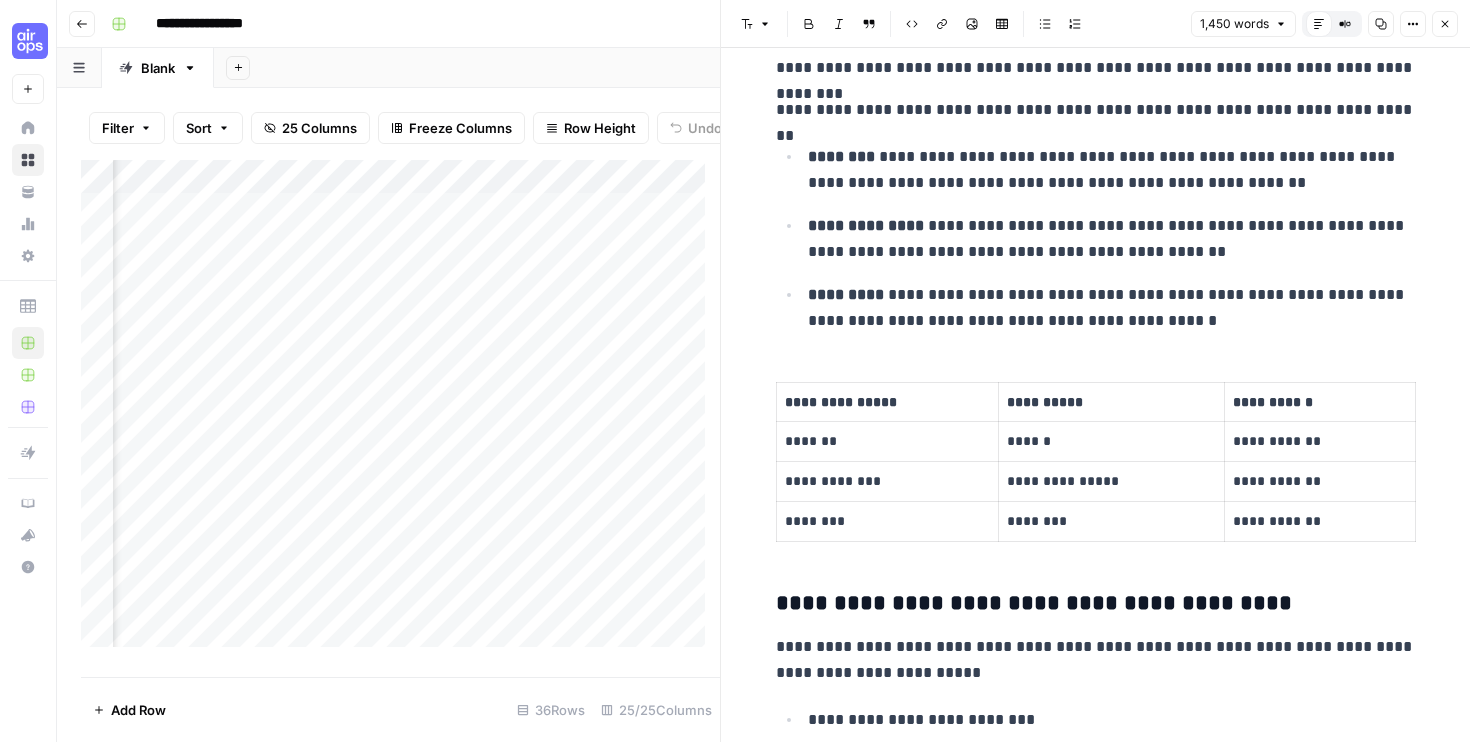 click 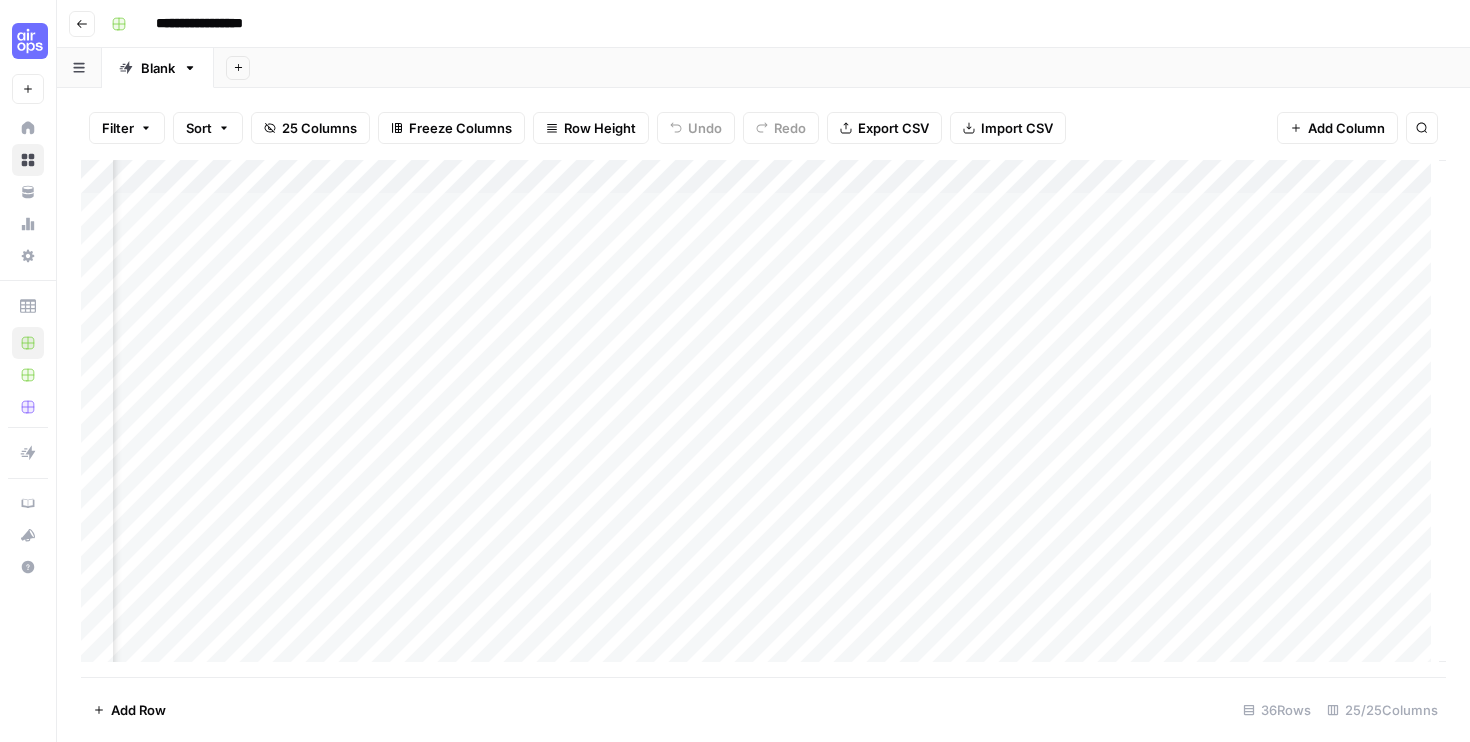 scroll, scrollTop: 0, scrollLeft: 3436, axis: horizontal 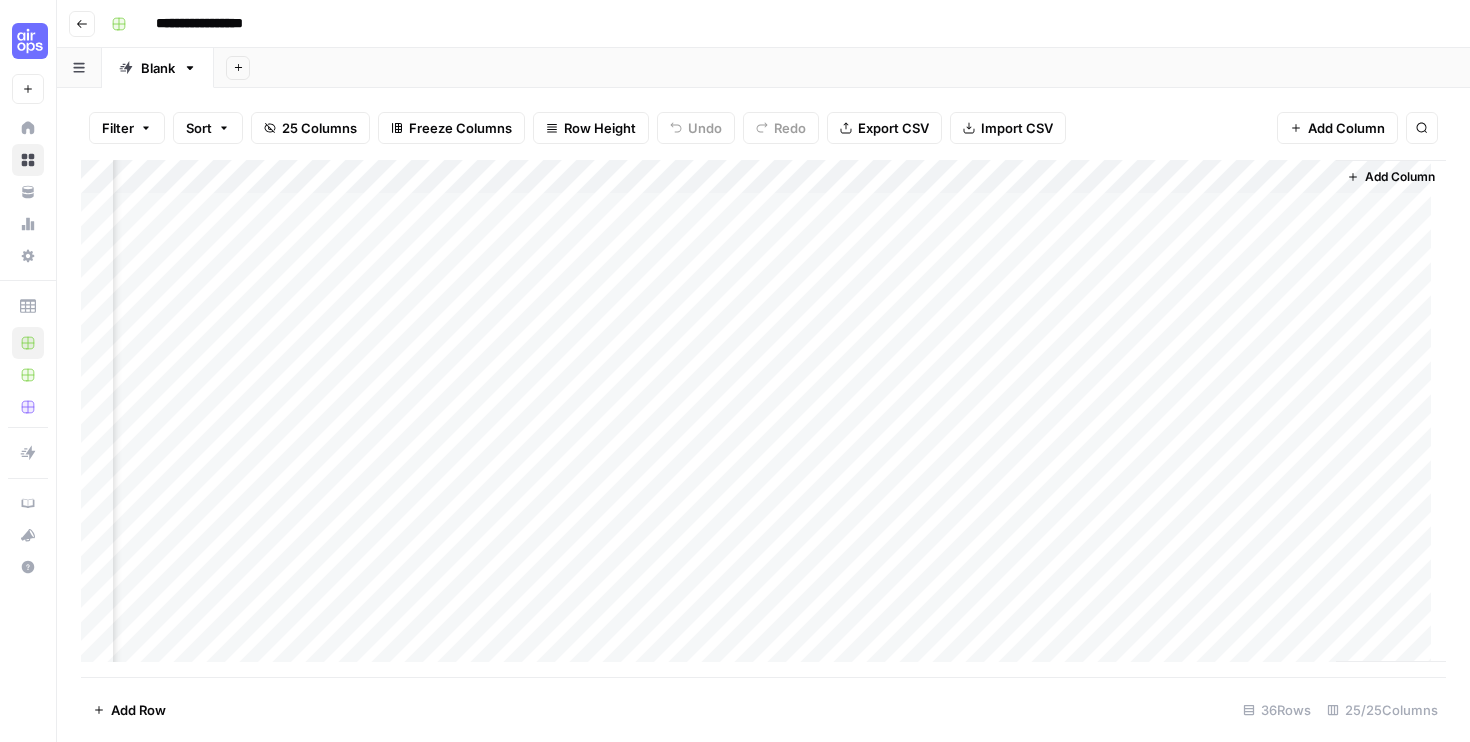 click on "Add Column" at bounding box center (763, 418) 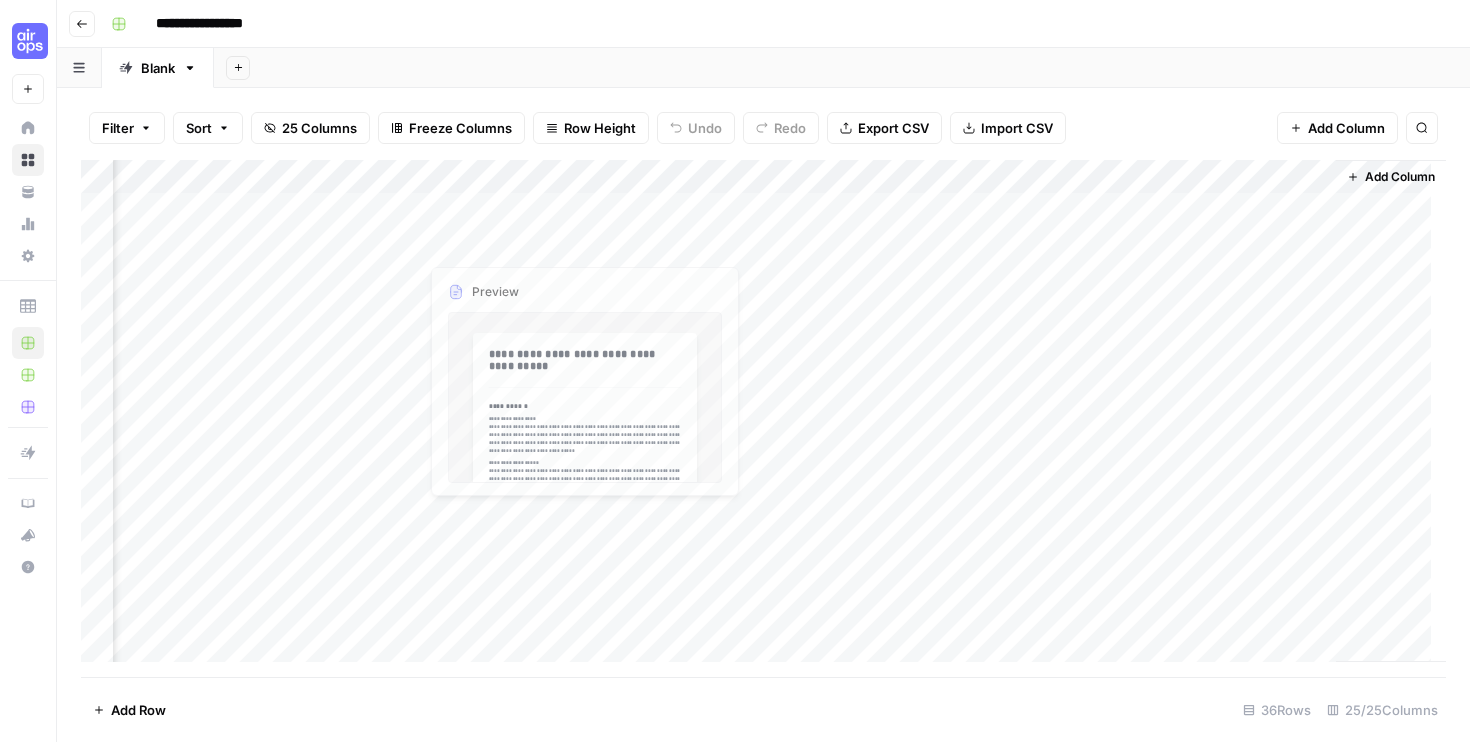 click on "Add Column" at bounding box center (763, 418) 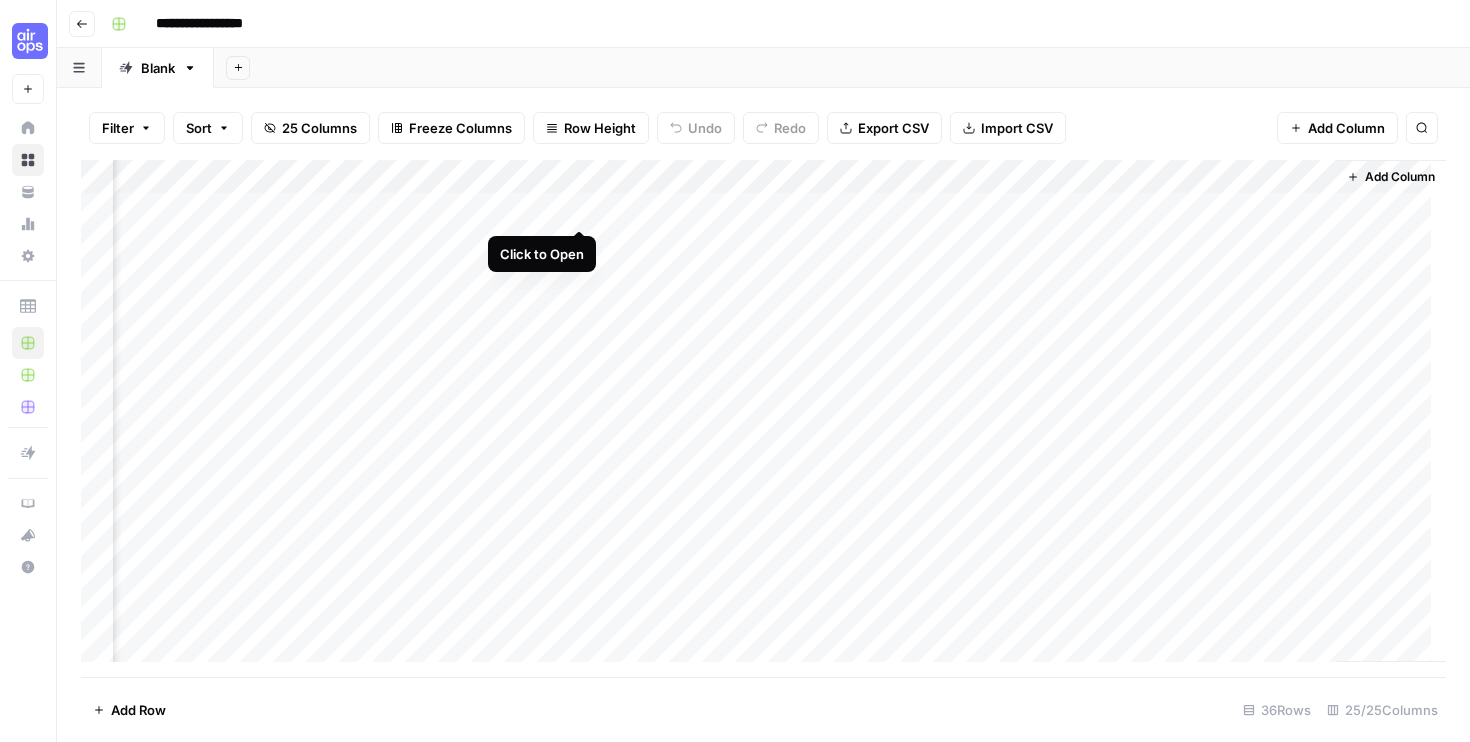click on "Add Column" at bounding box center [763, 418] 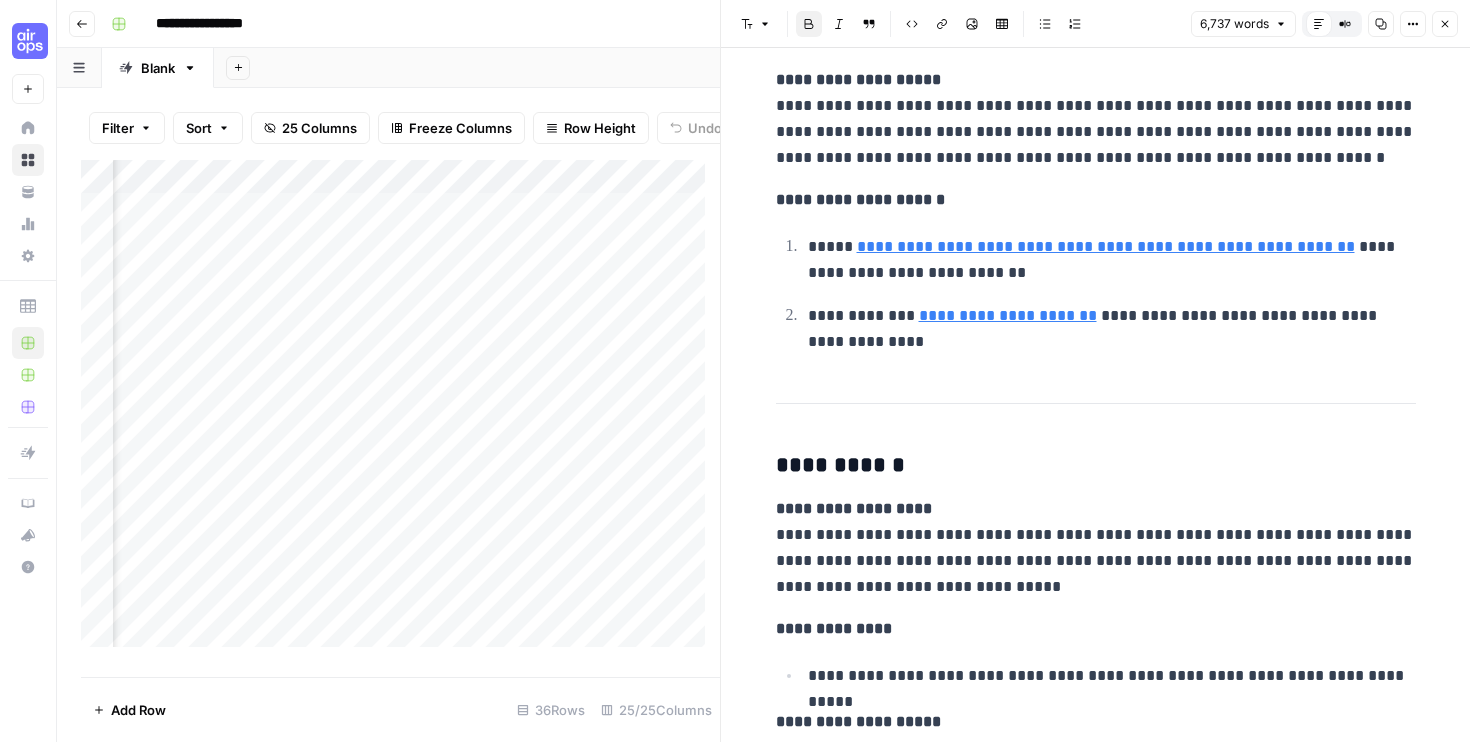 scroll, scrollTop: 2431, scrollLeft: 0, axis: vertical 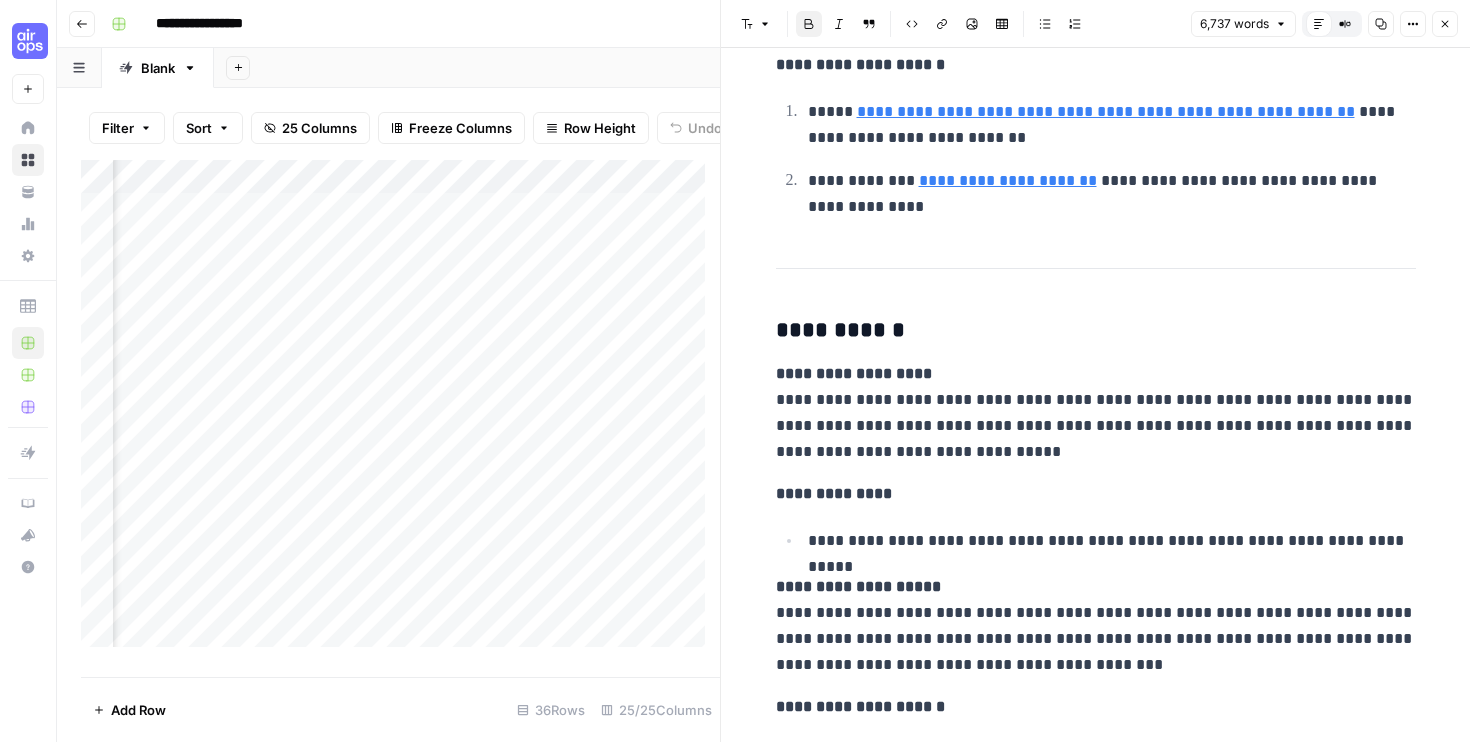 click on "Add Column" at bounding box center (400, 411) 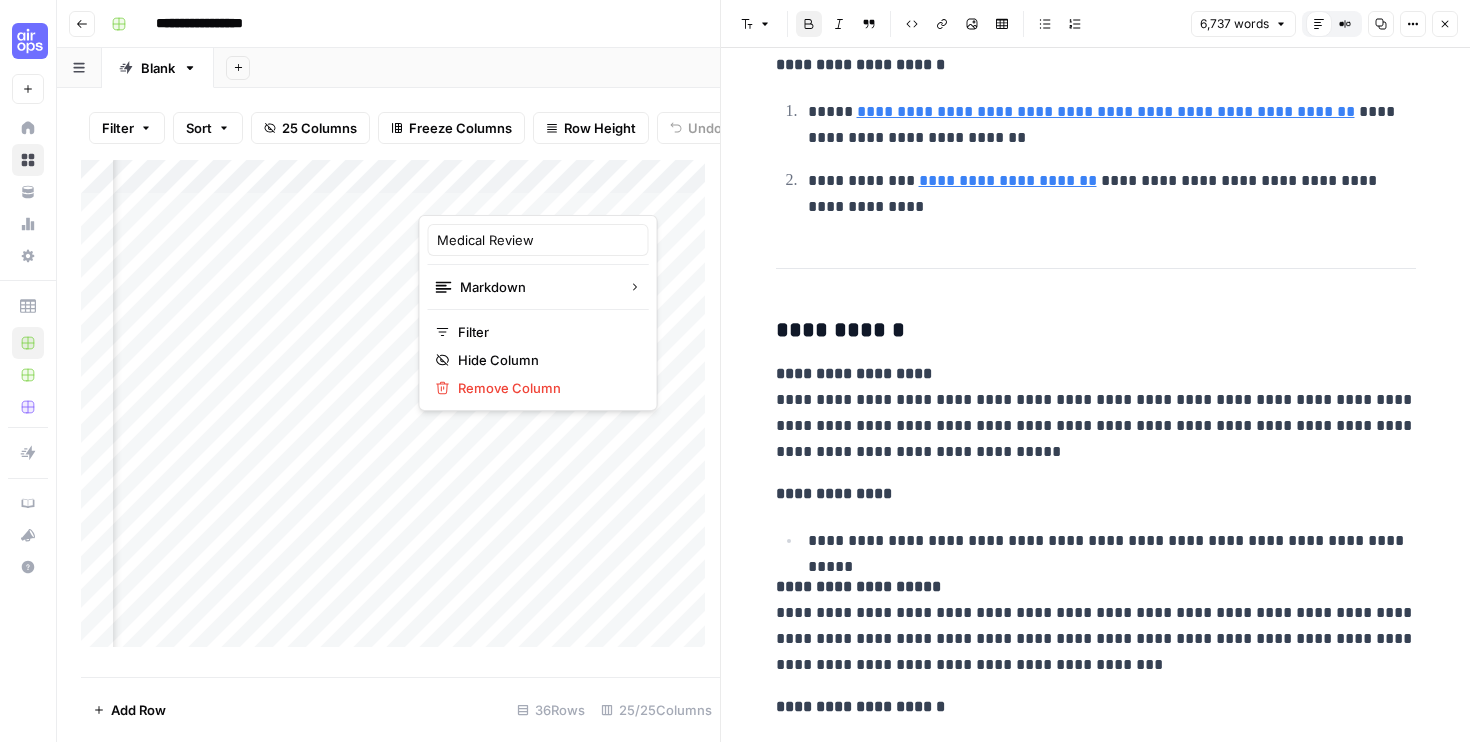 click at bounding box center (509, 195) 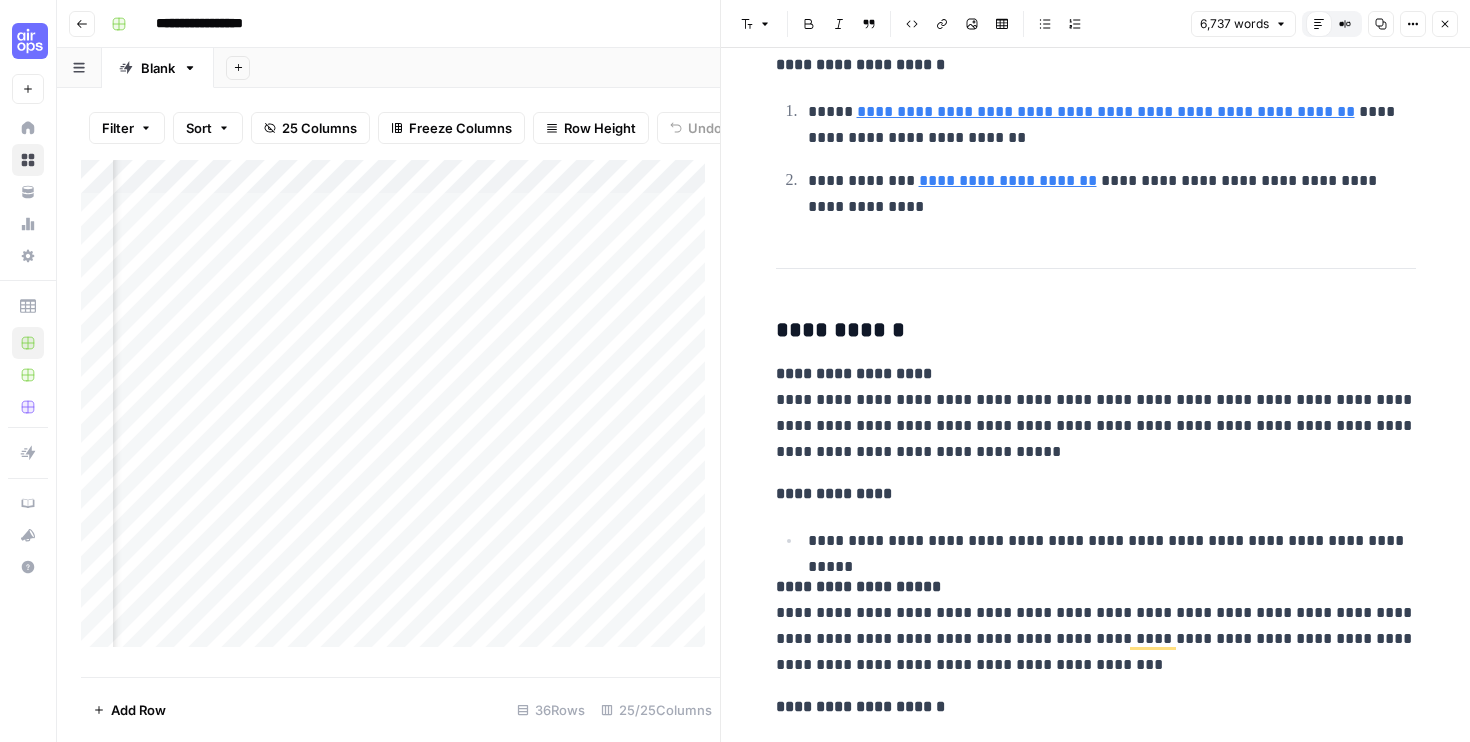 click on "Add Column" at bounding box center [400, 411] 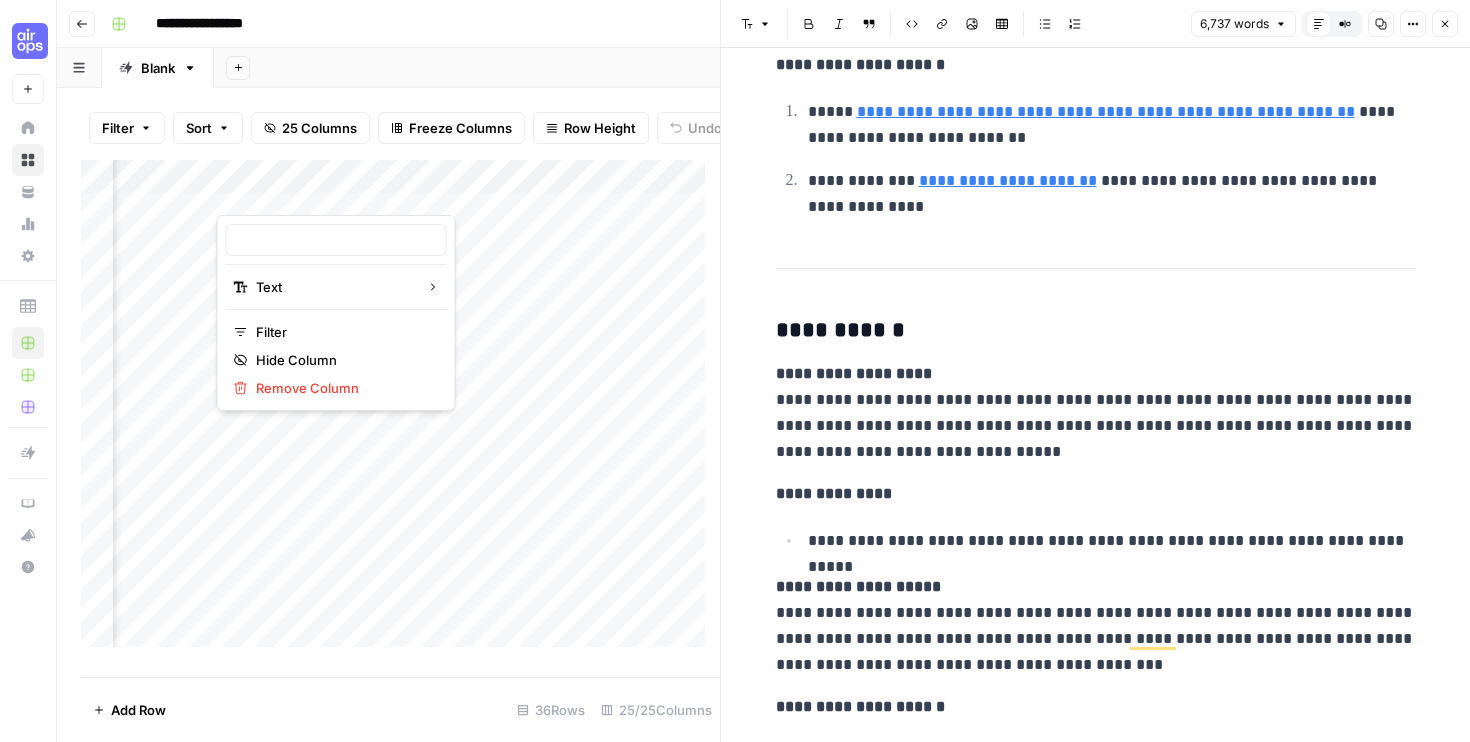 type on "Critical Fact Errors" 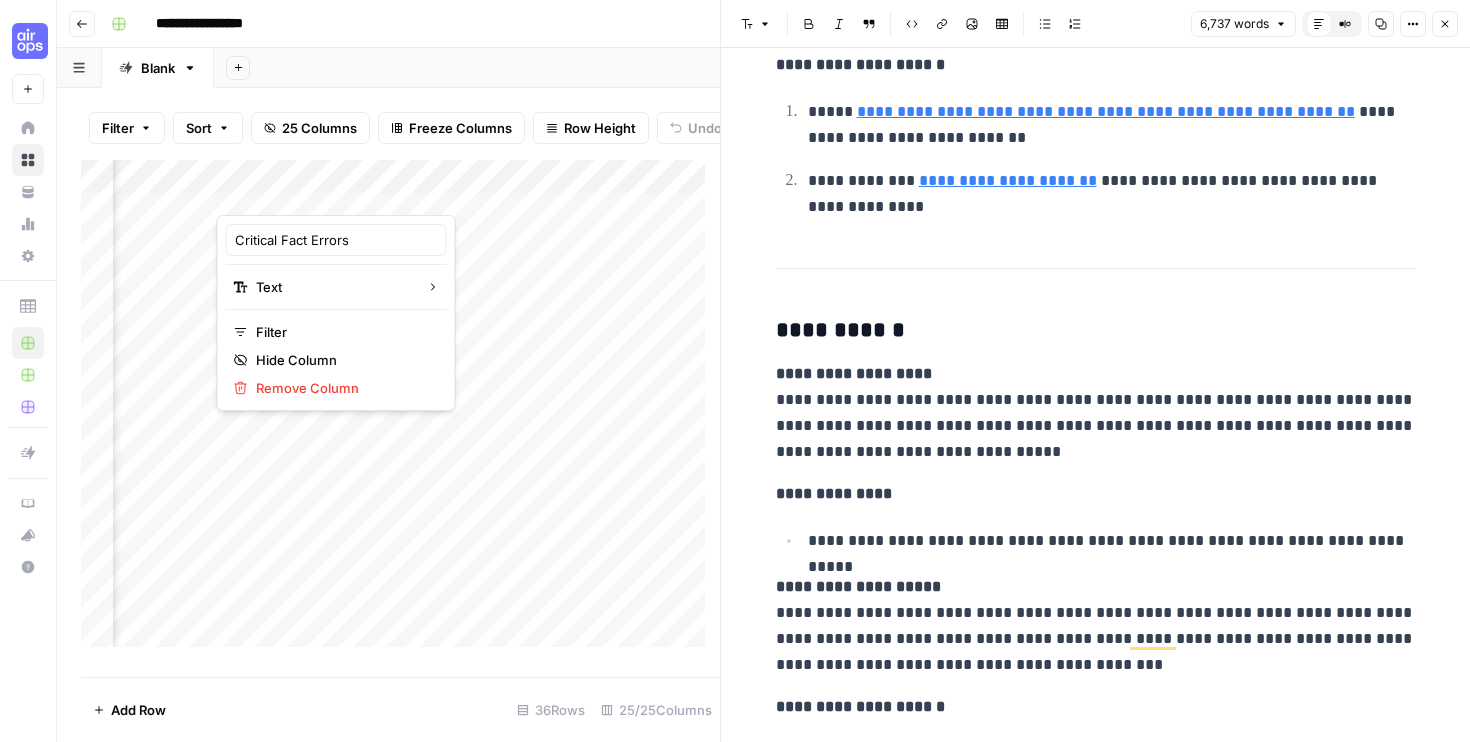 click on "Add Column" at bounding box center (400, 411) 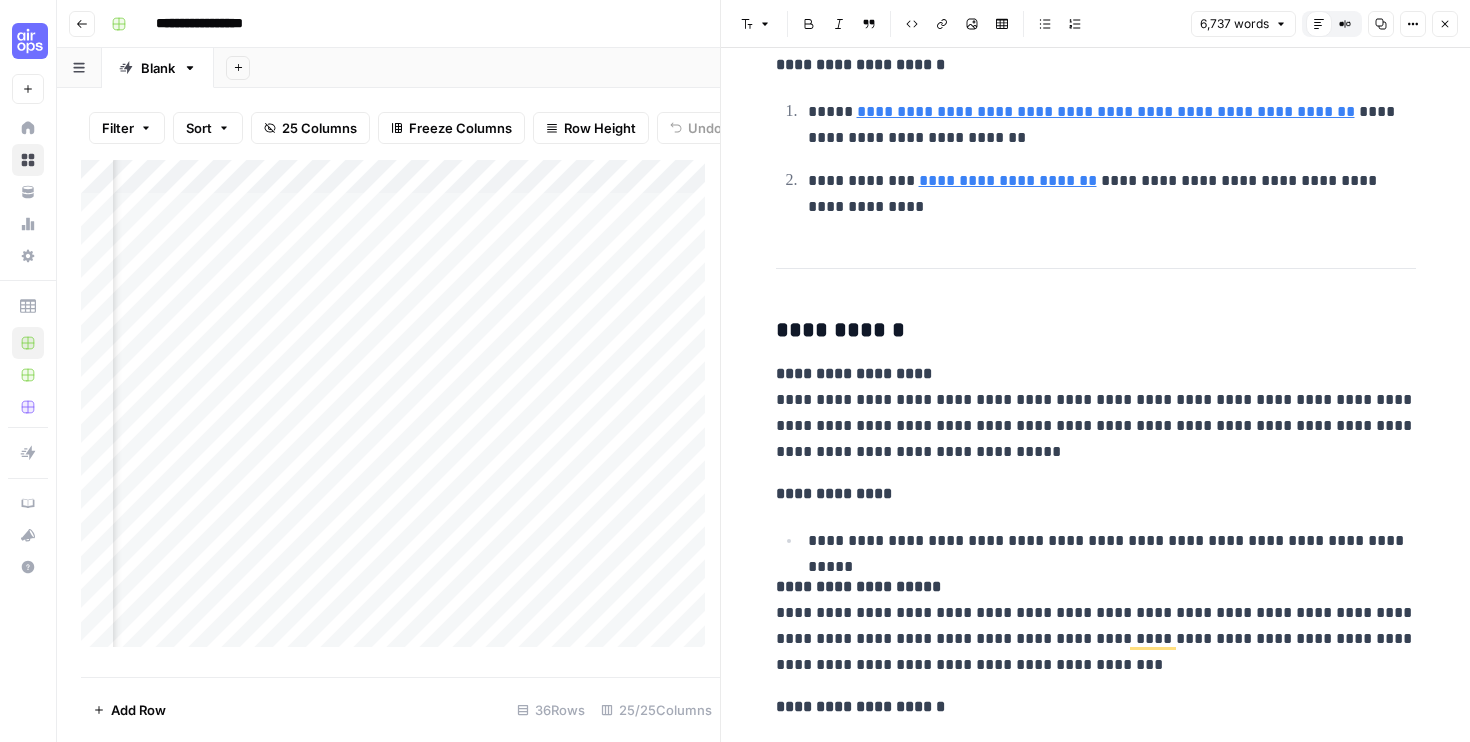 scroll, scrollTop: 0, scrollLeft: 3274, axis: horizontal 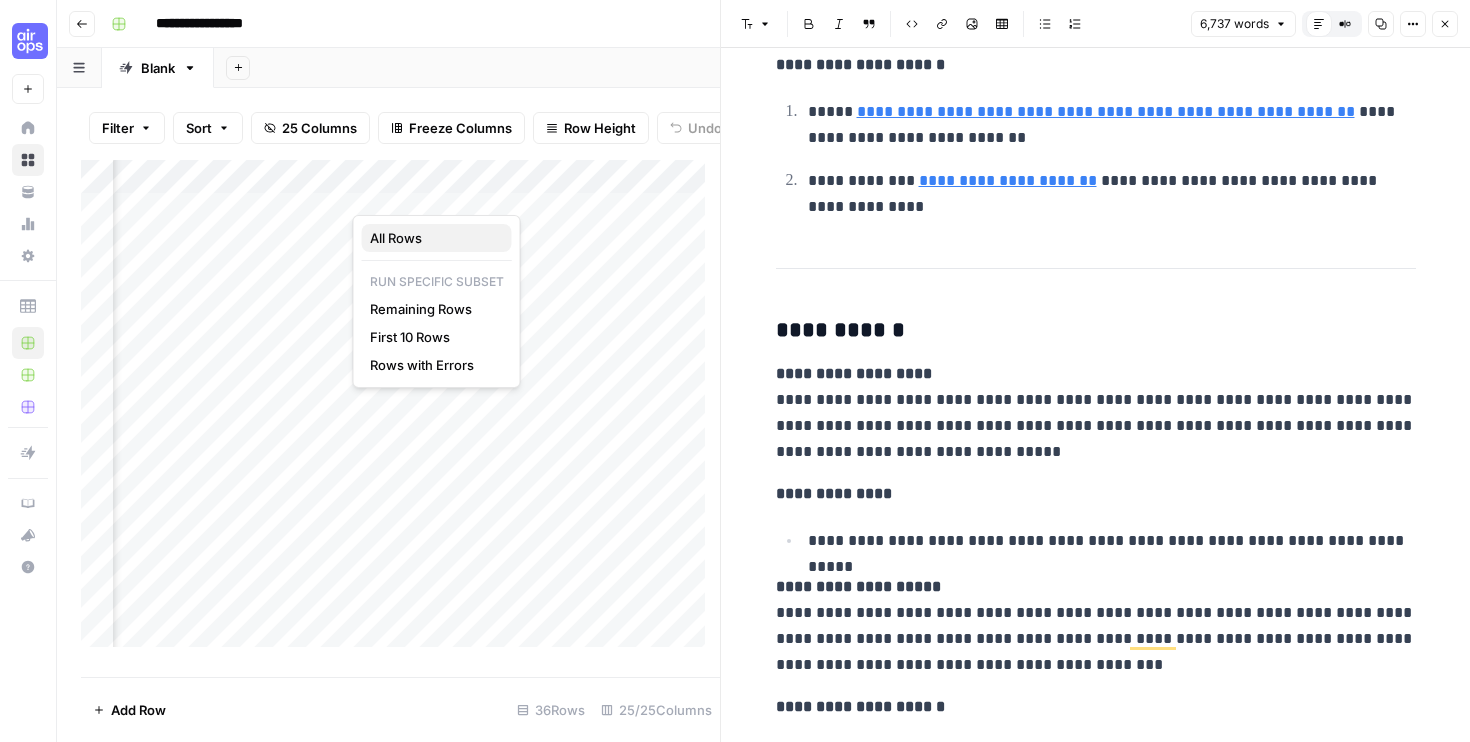click on "All Rows" at bounding box center [433, 238] 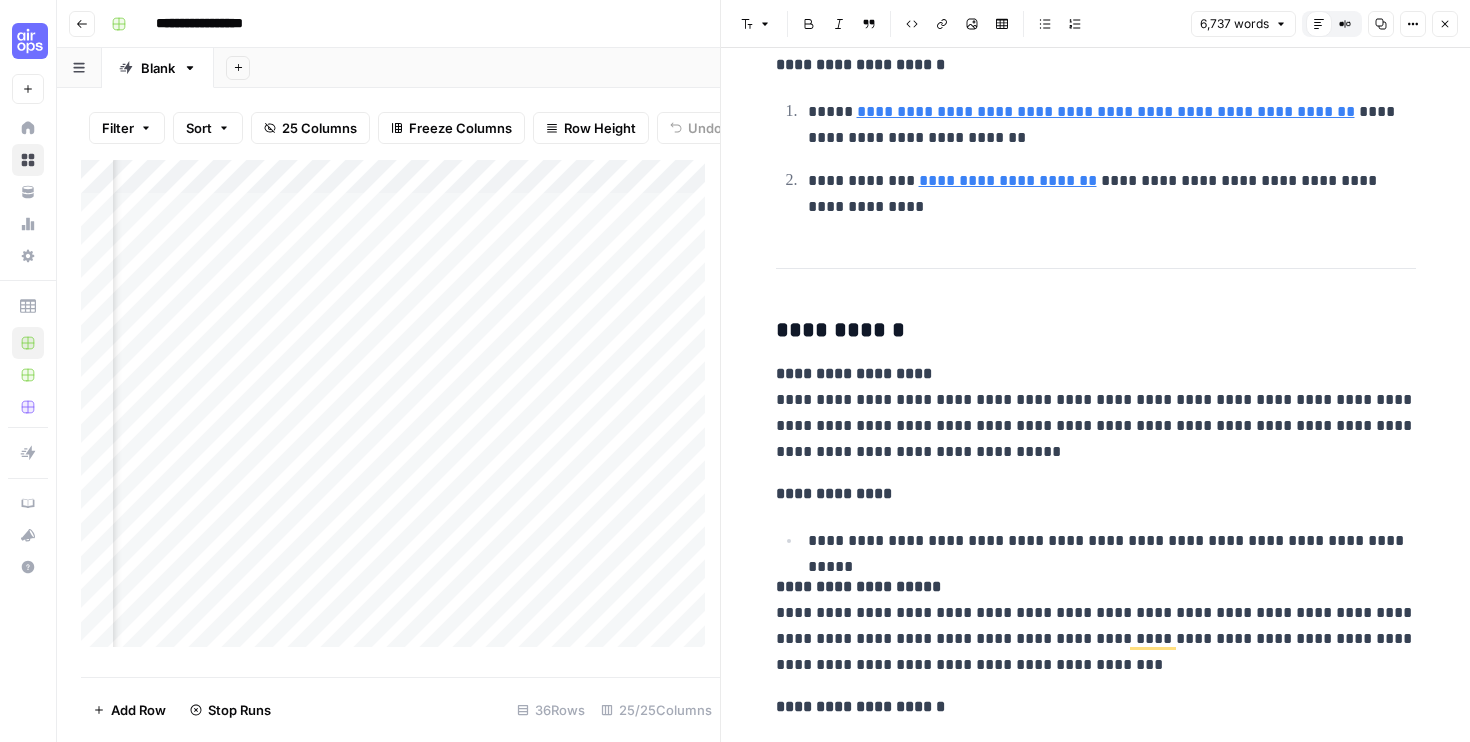 click on "Add Column" at bounding box center [400, 411] 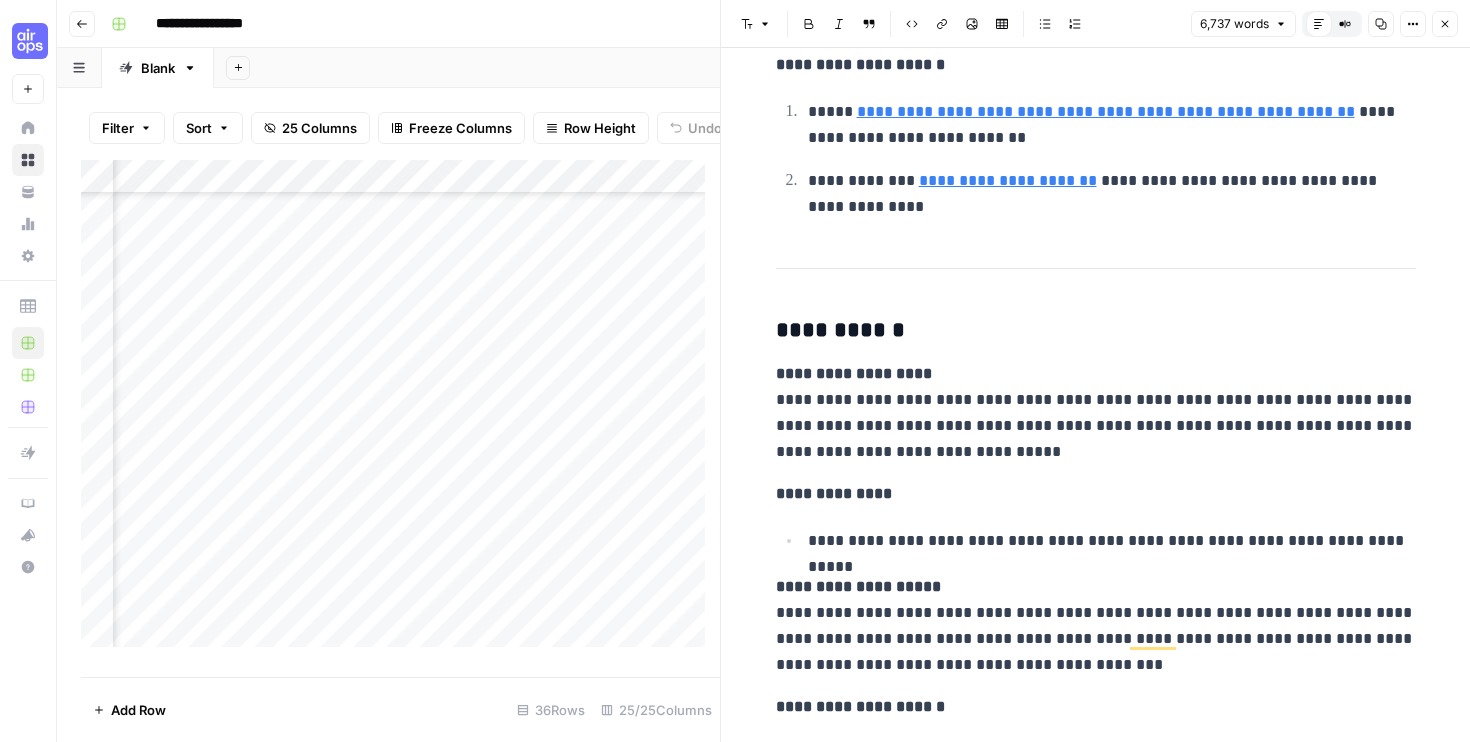 scroll, scrollTop: 725, scrollLeft: 3274, axis: both 